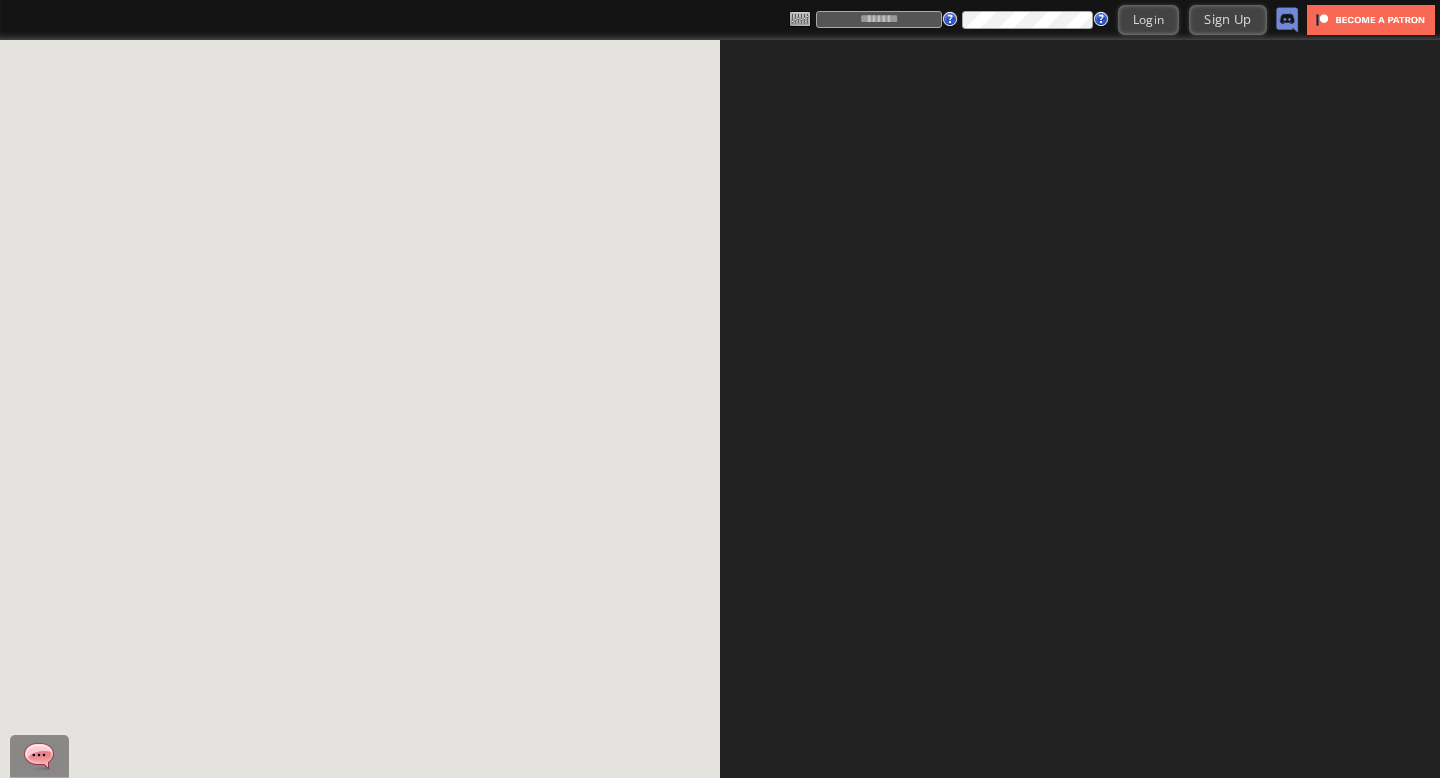 scroll, scrollTop: 0, scrollLeft: 0, axis: both 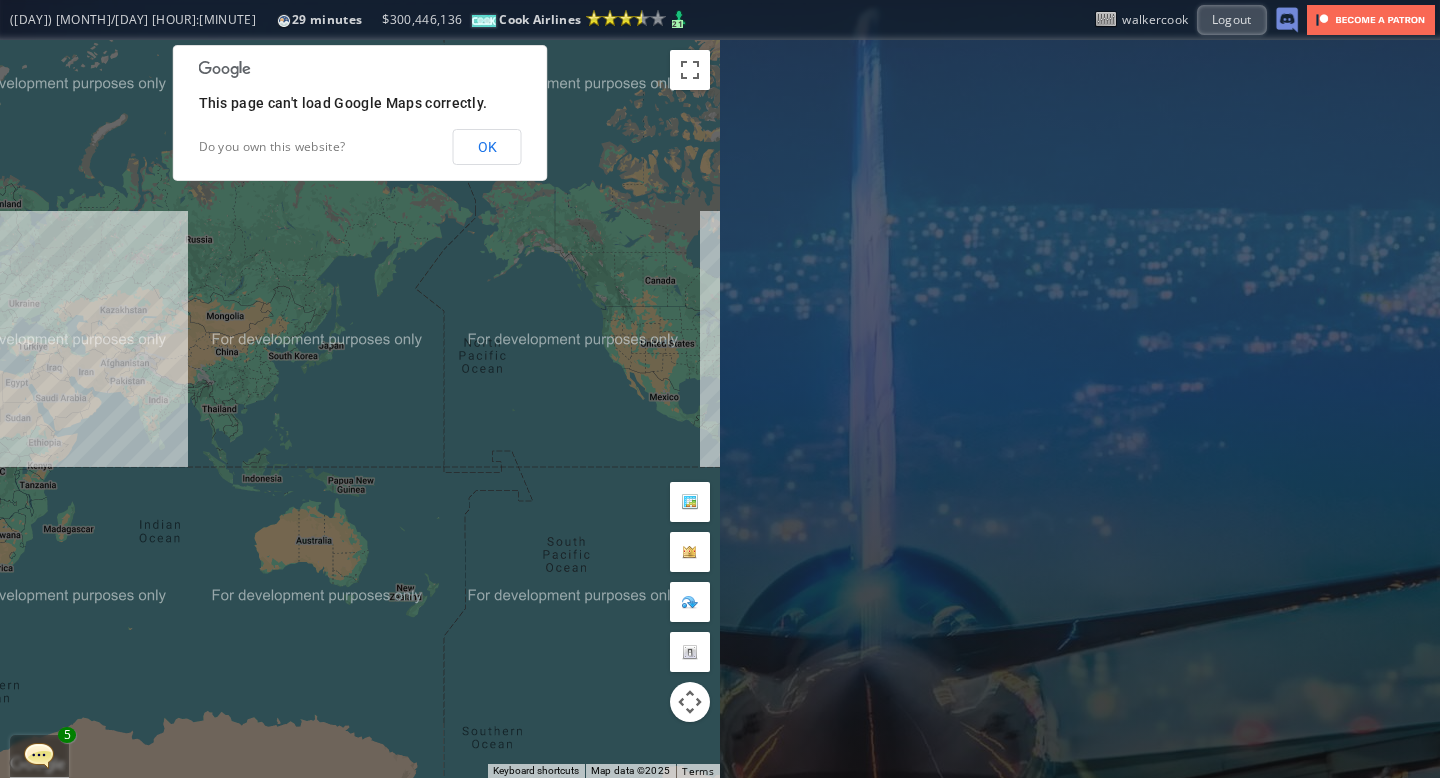 click on "OK" at bounding box center (487, 147) 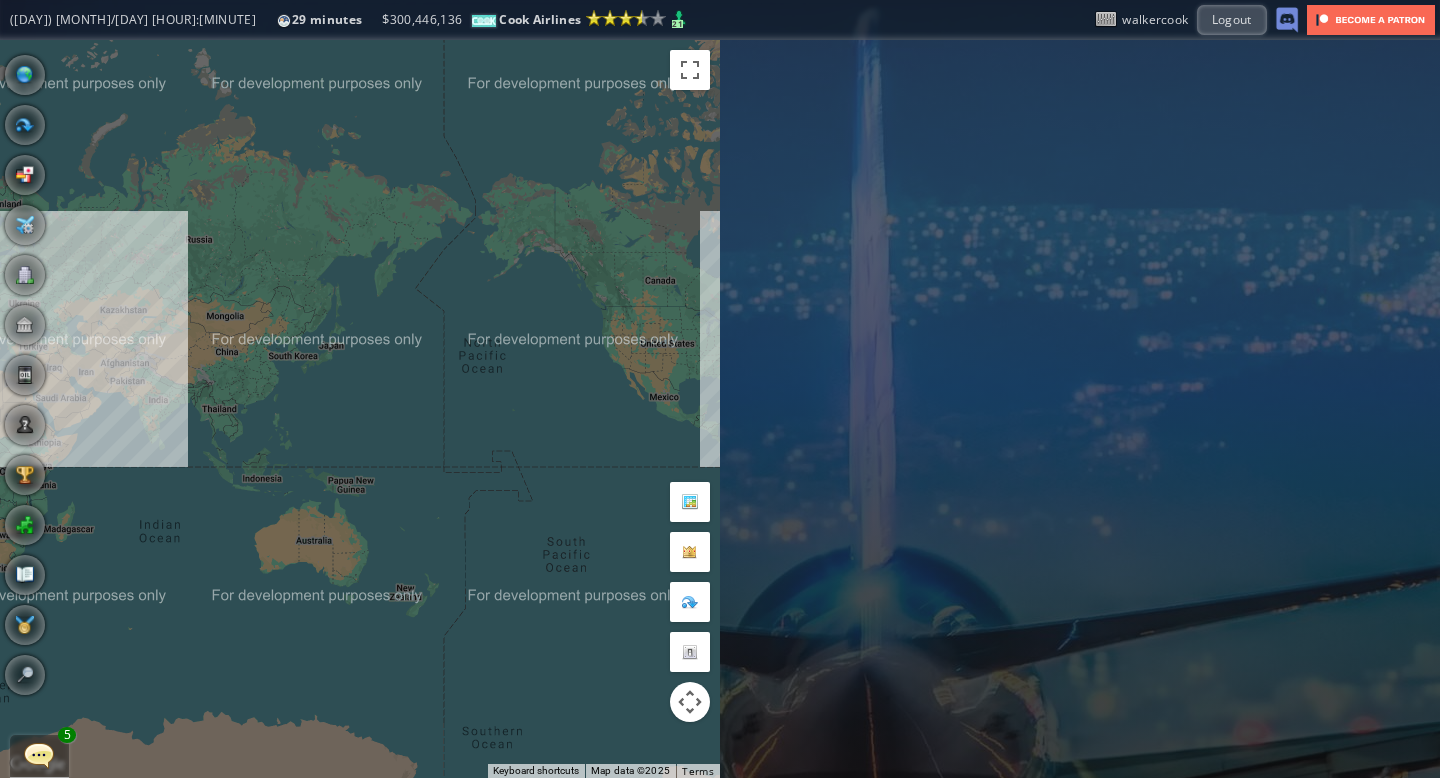 click at bounding box center [39, 755] 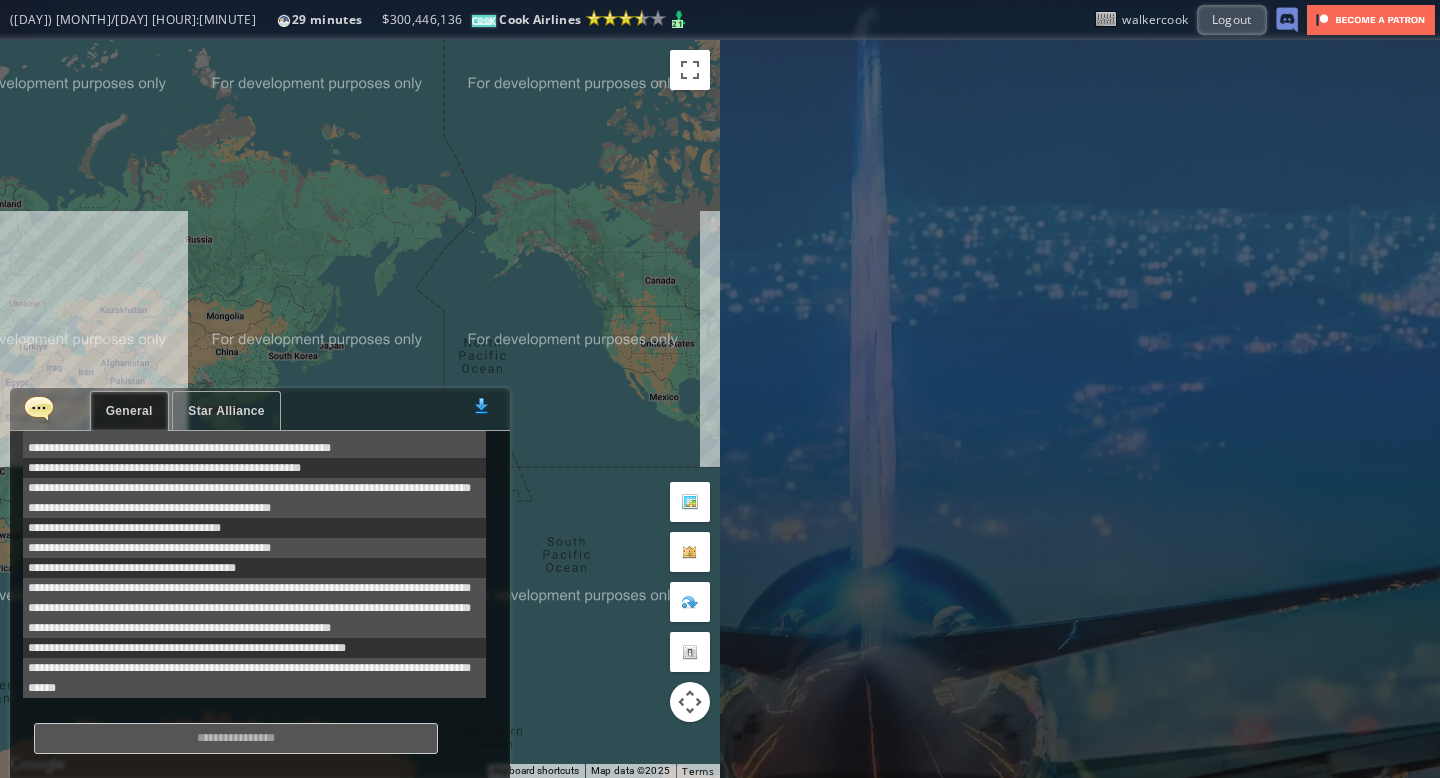 scroll, scrollTop: 478, scrollLeft: 0, axis: vertical 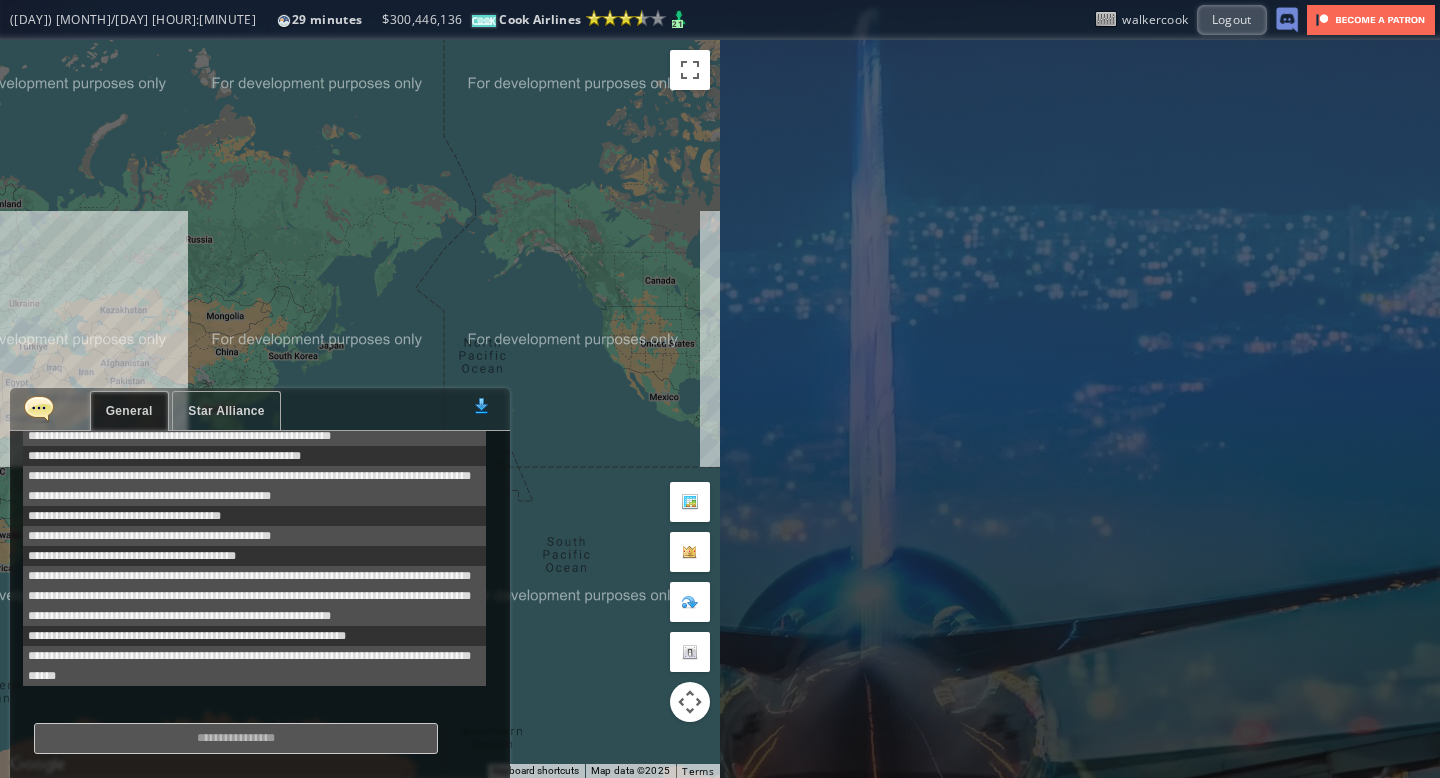click on "Star Alliance" at bounding box center [226, 411] 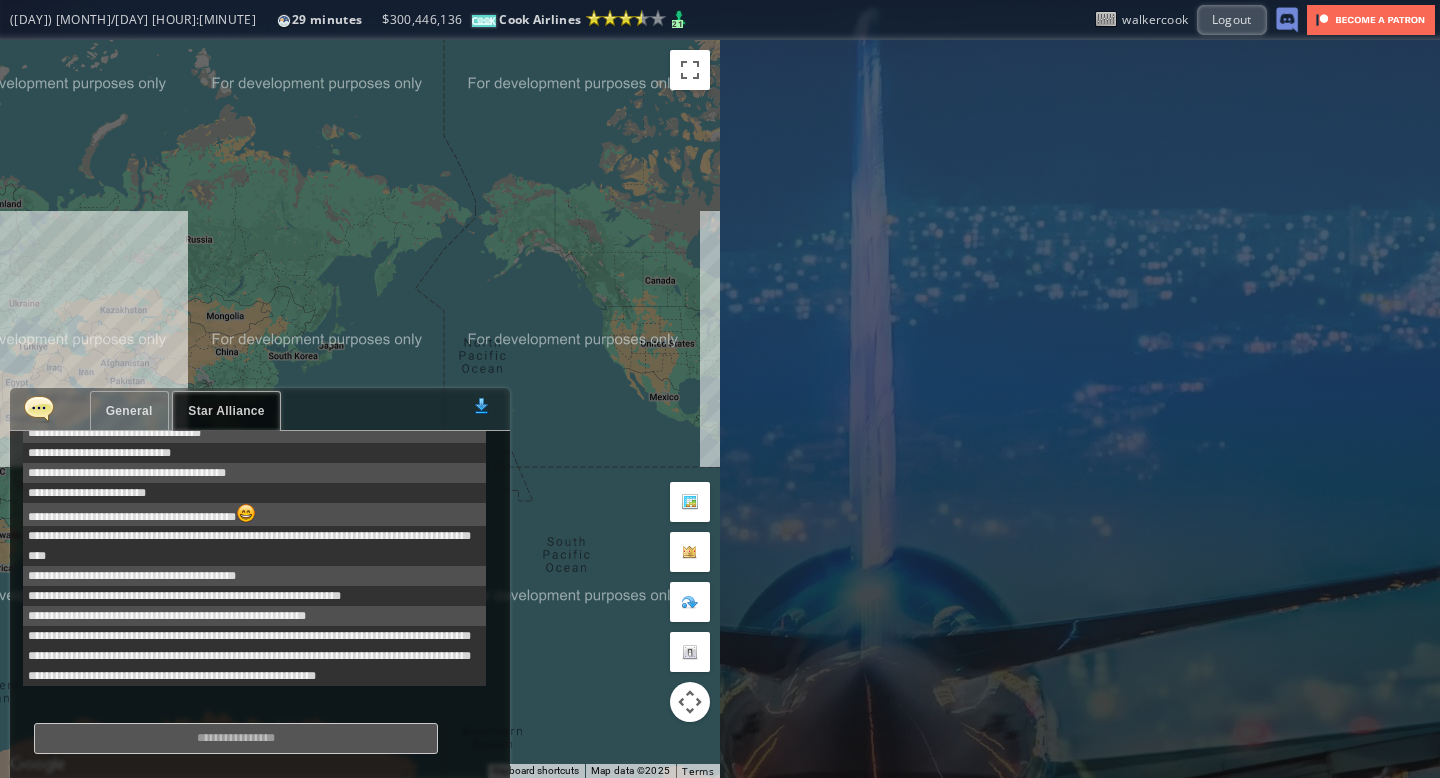 scroll, scrollTop: 304, scrollLeft: 0, axis: vertical 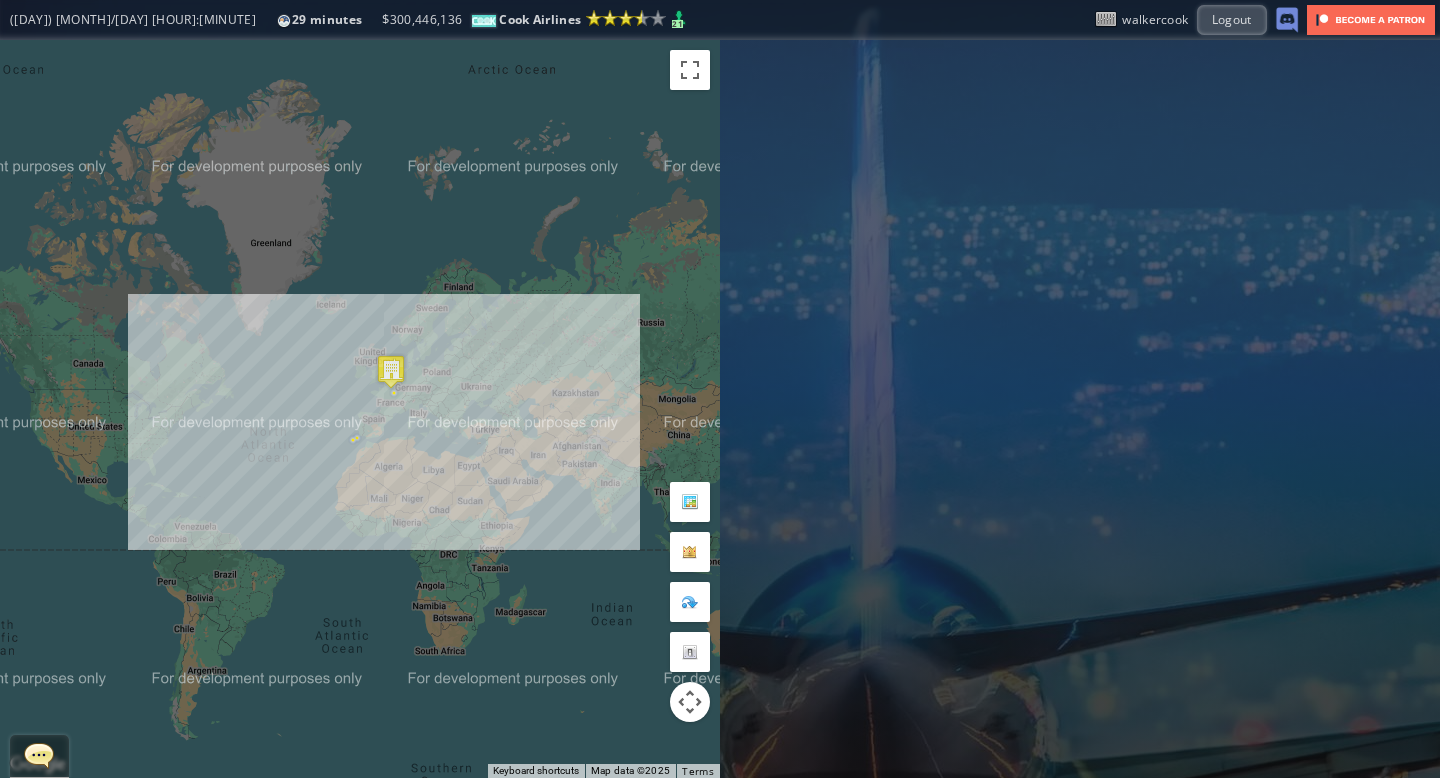 drag, startPoint x: 80, startPoint y: 367, endPoint x: 536, endPoint y: 473, distance: 468.15808 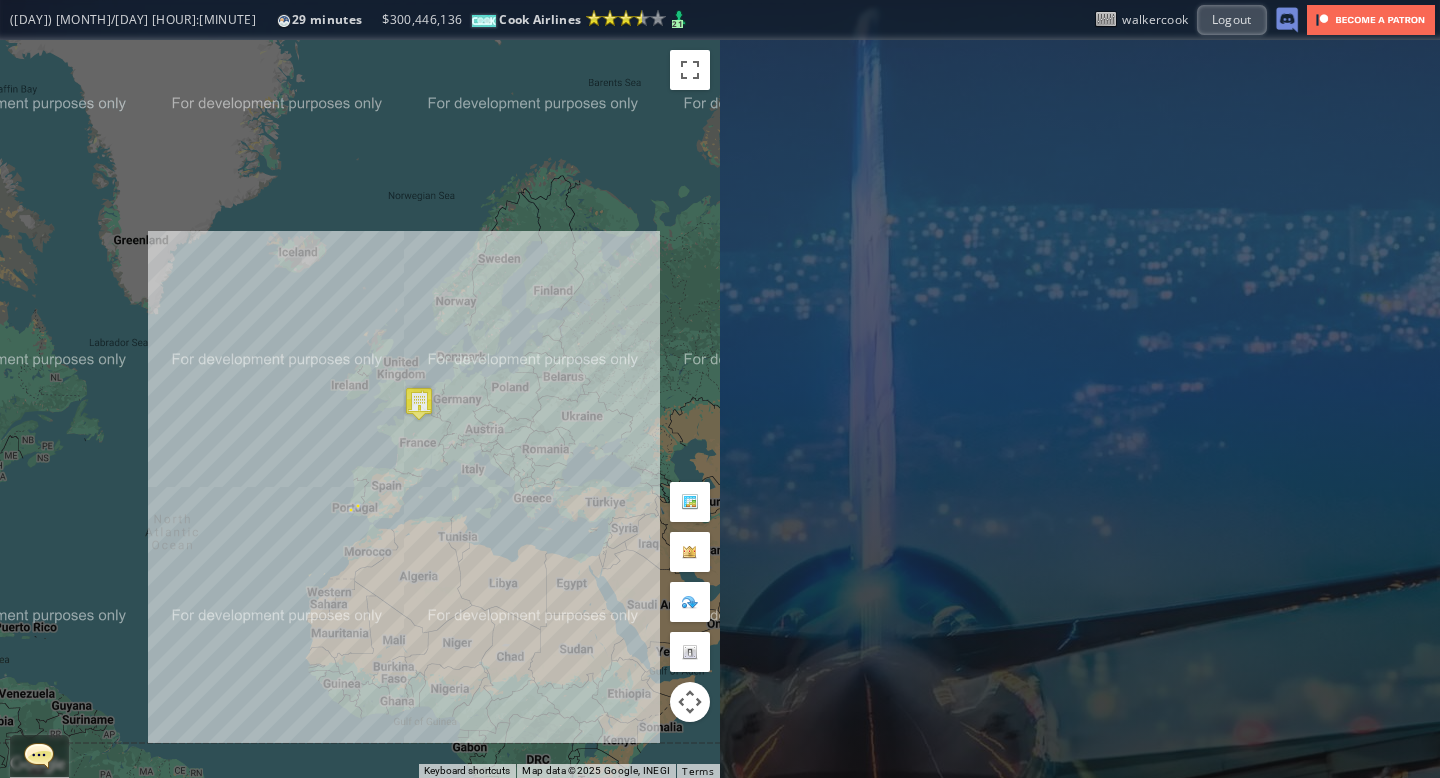 drag, startPoint x: 253, startPoint y: 175, endPoint x: 436, endPoint y: 301, distance: 222.18236 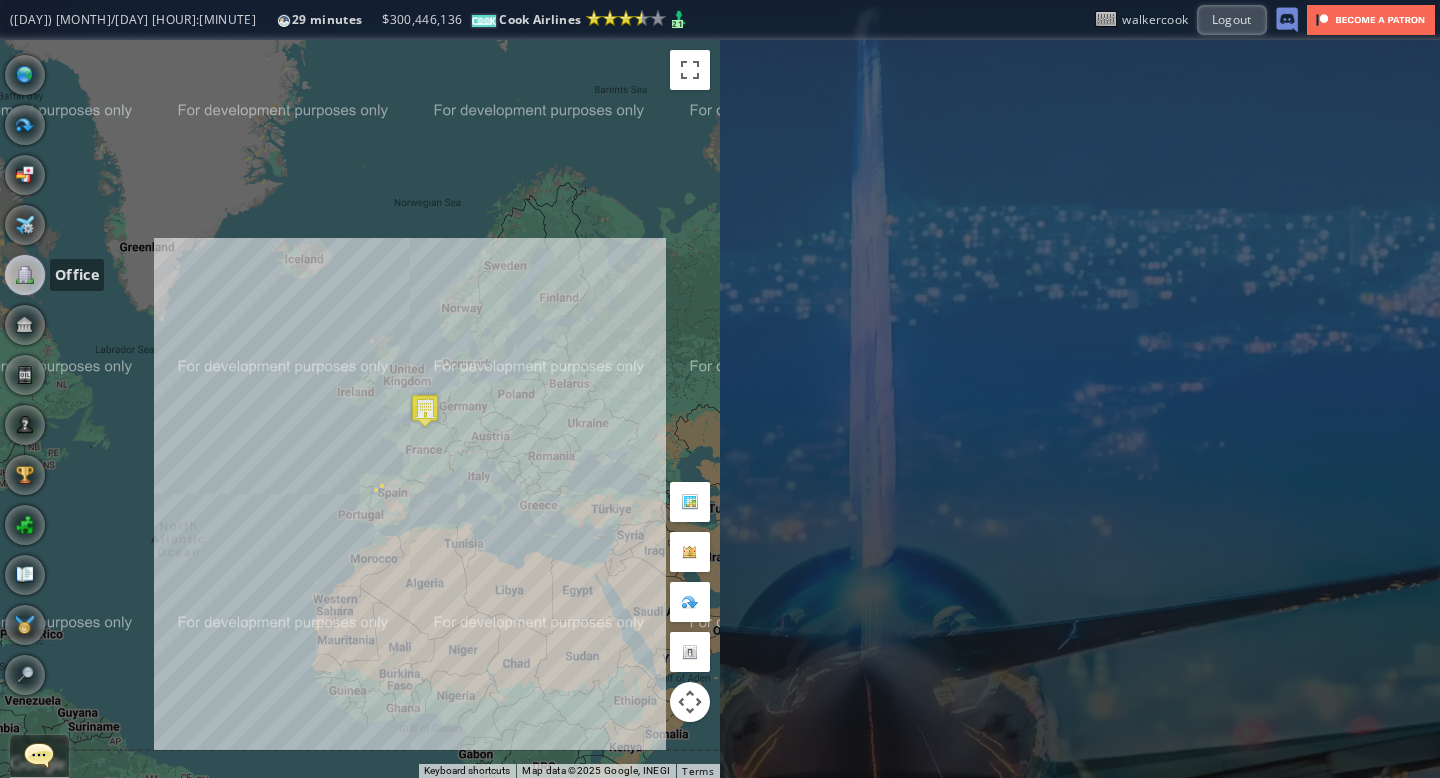 click at bounding box center [25, 275] 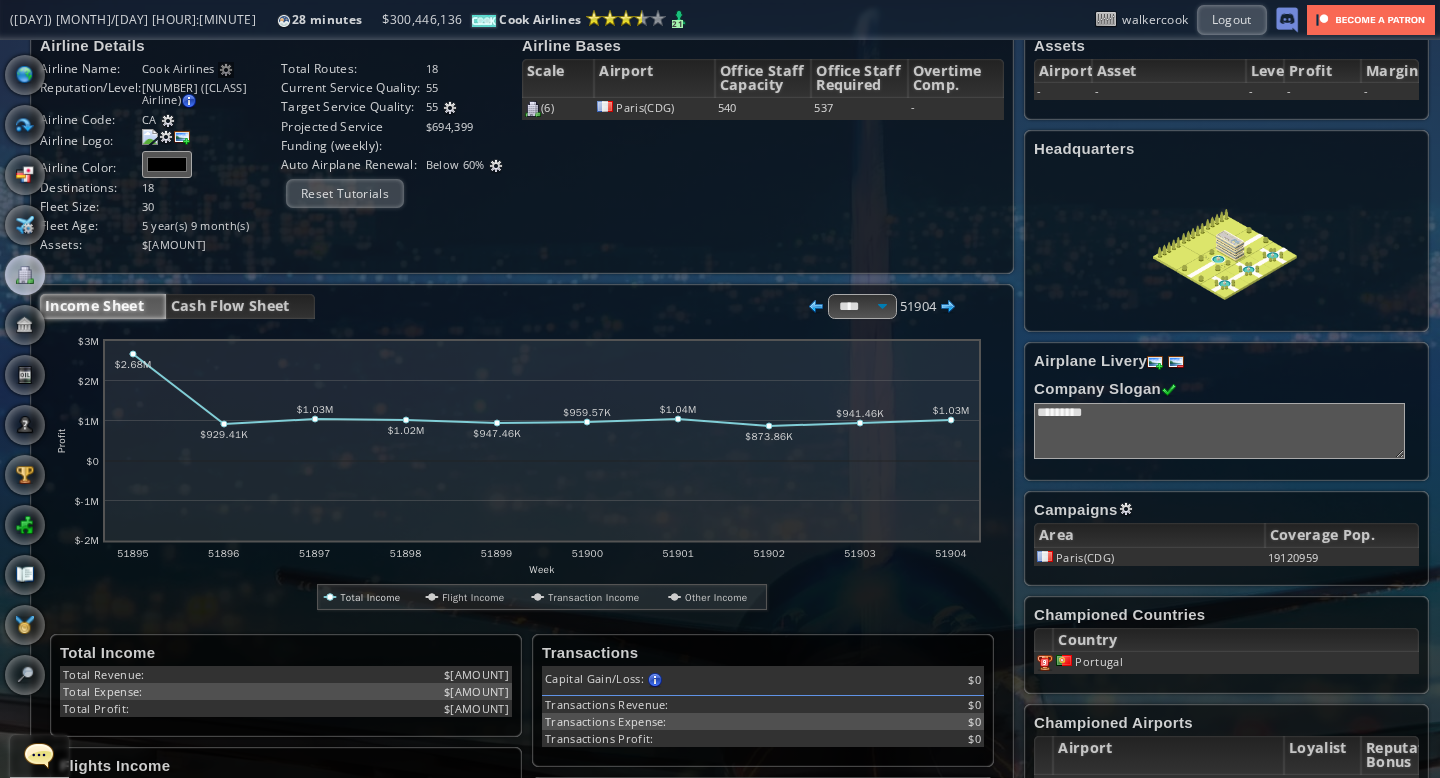 scroll, scrollTop: 0, scrollLeft: 0, axis: both 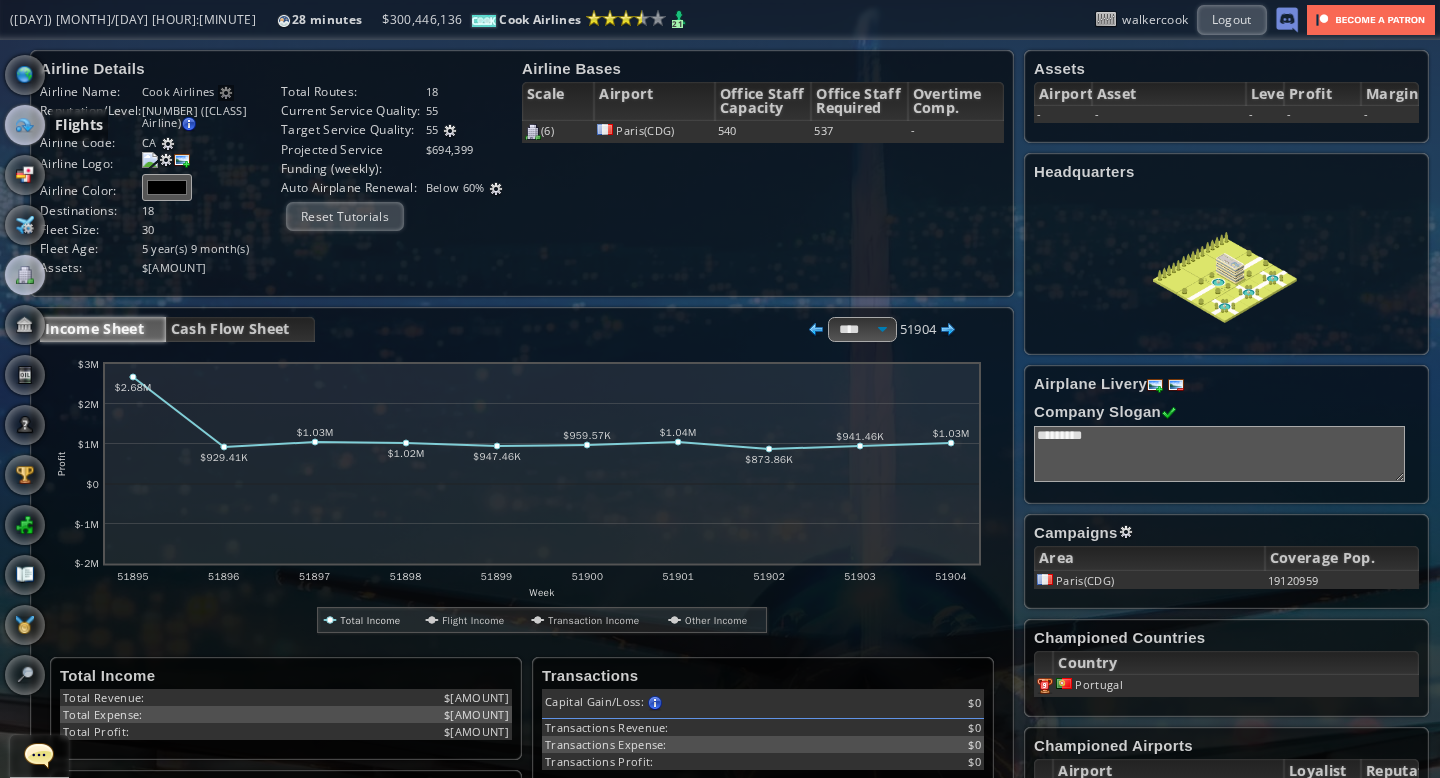click at bounding box center [25, 125] 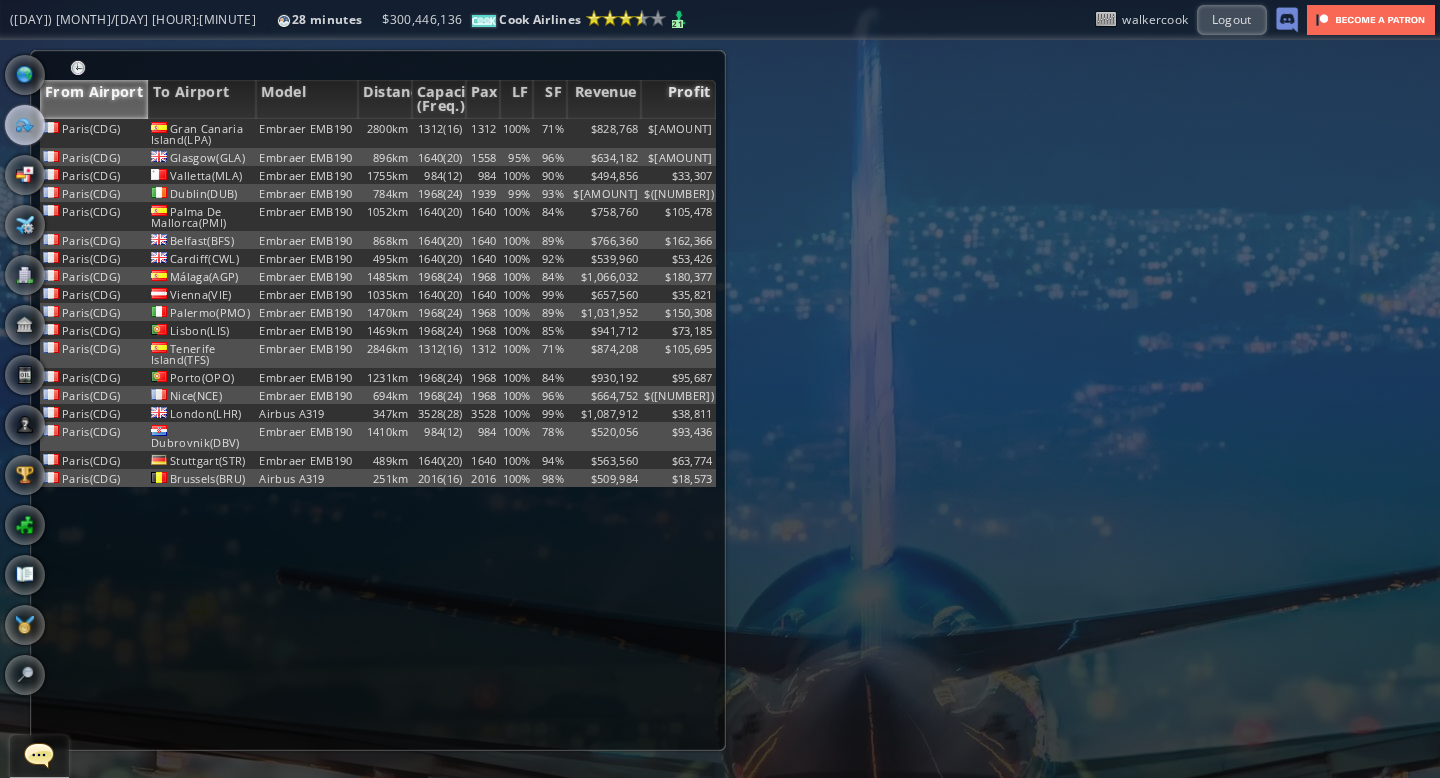 click on "Profit" at bounding box center [678, 99] 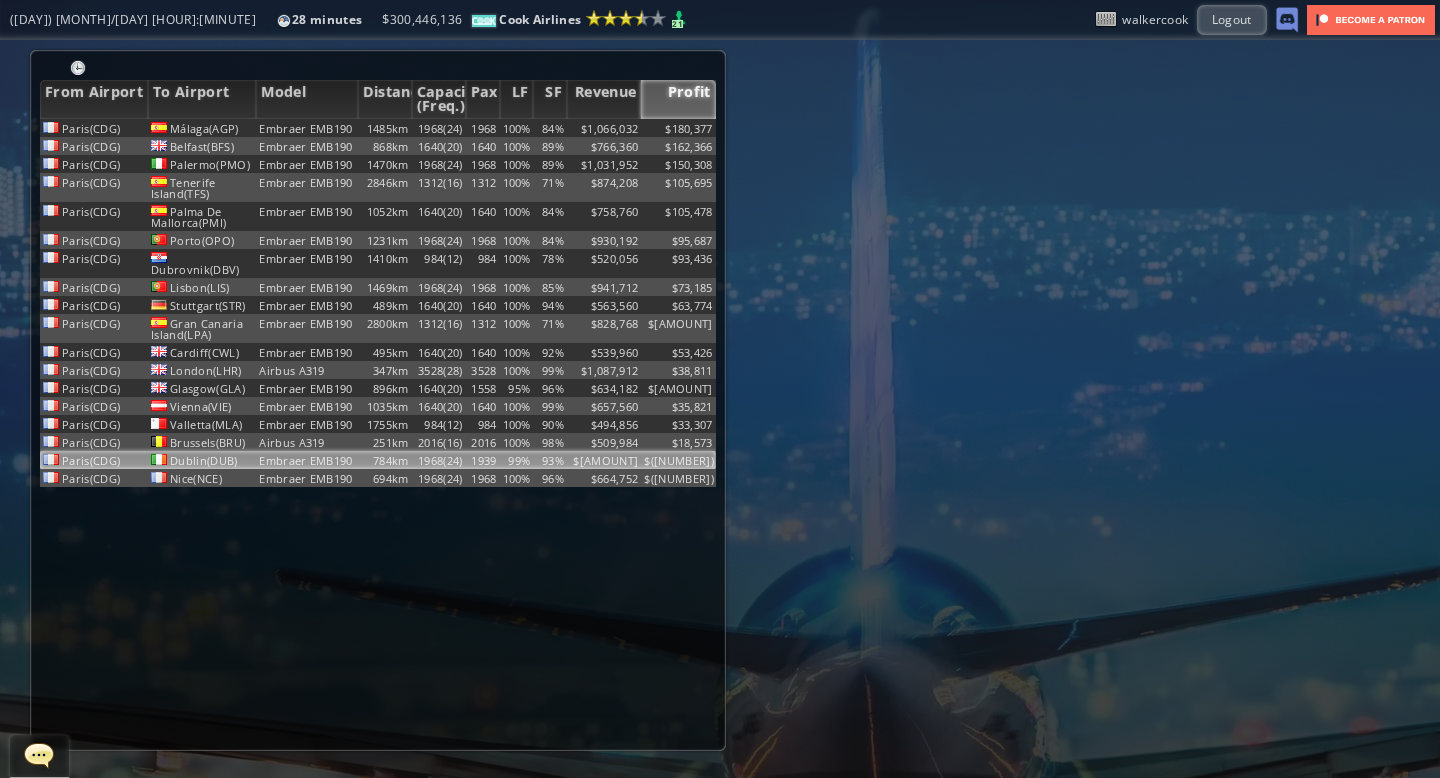 click on "$[AMOUNT]" at bounding box center (604, 128) 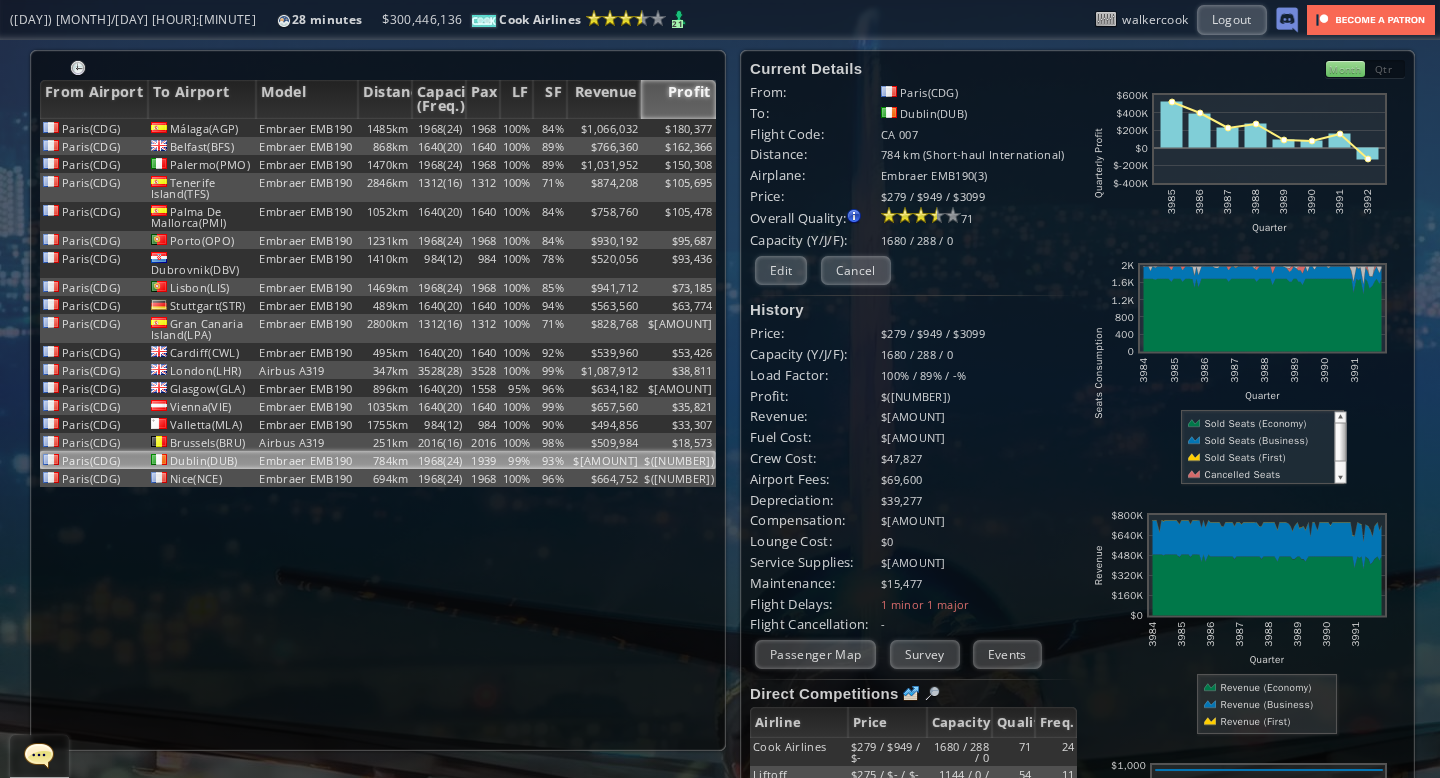 click on "Month" at bounding box center [1345, 69] 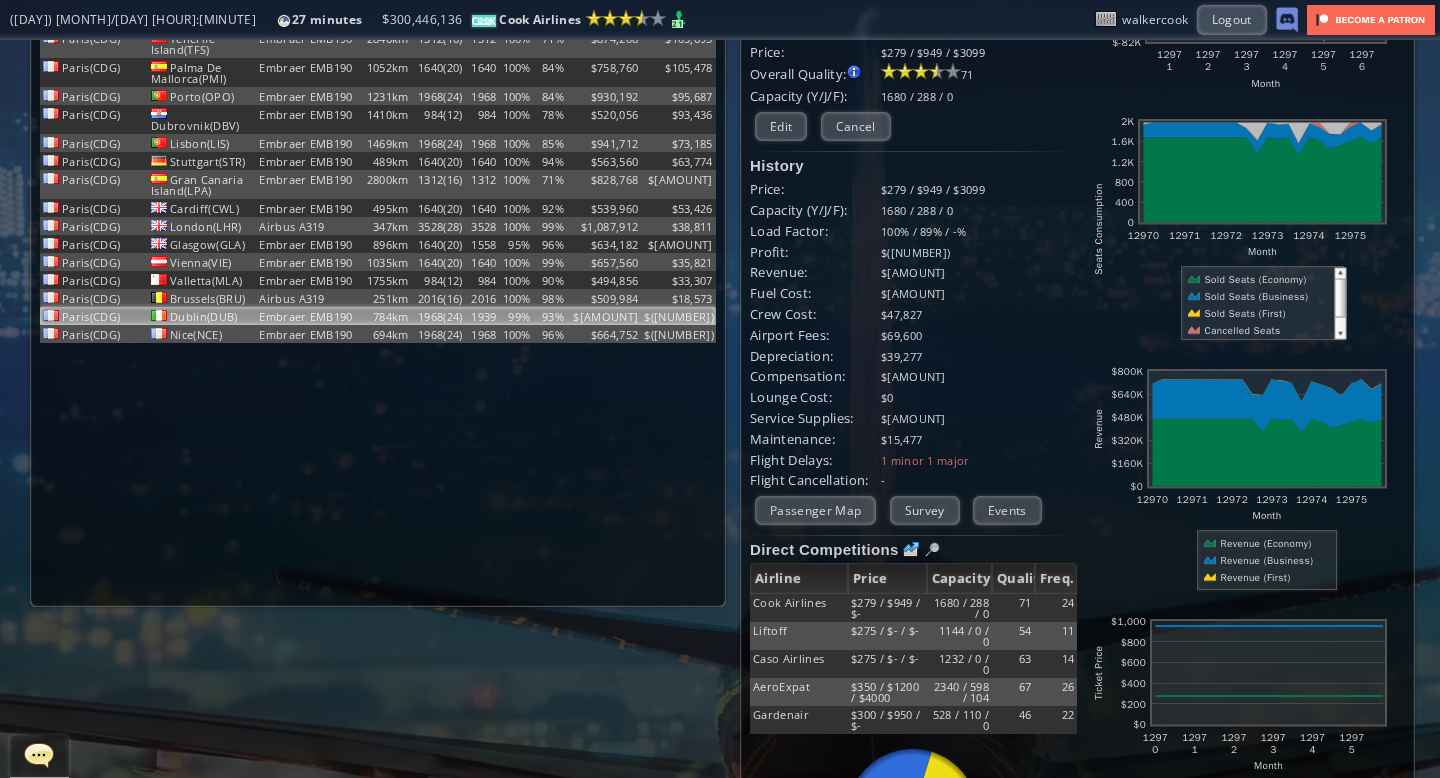 scroll, scrollTop: 160, scrollLeft: 0, axis: vertical 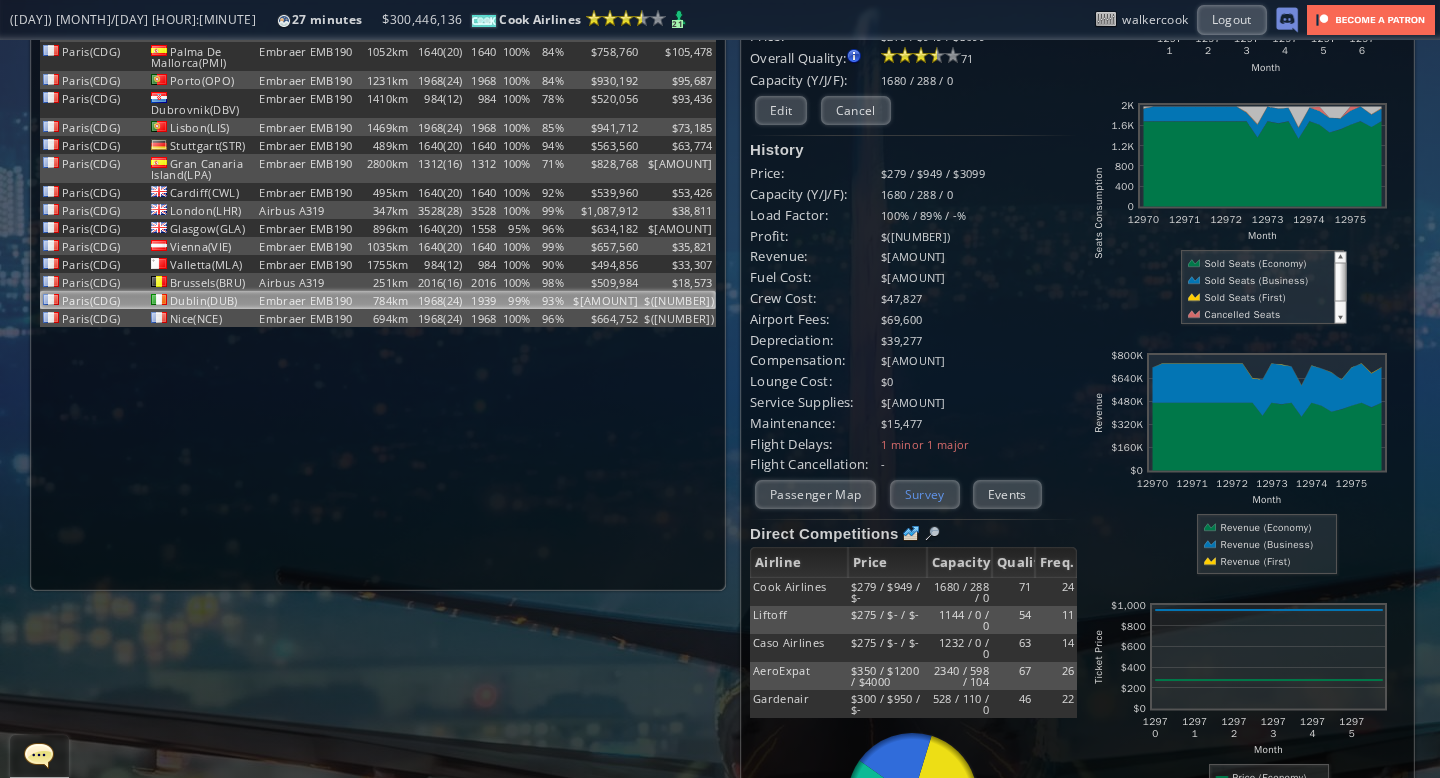click on "Survey" at bounding box center (925, 494) 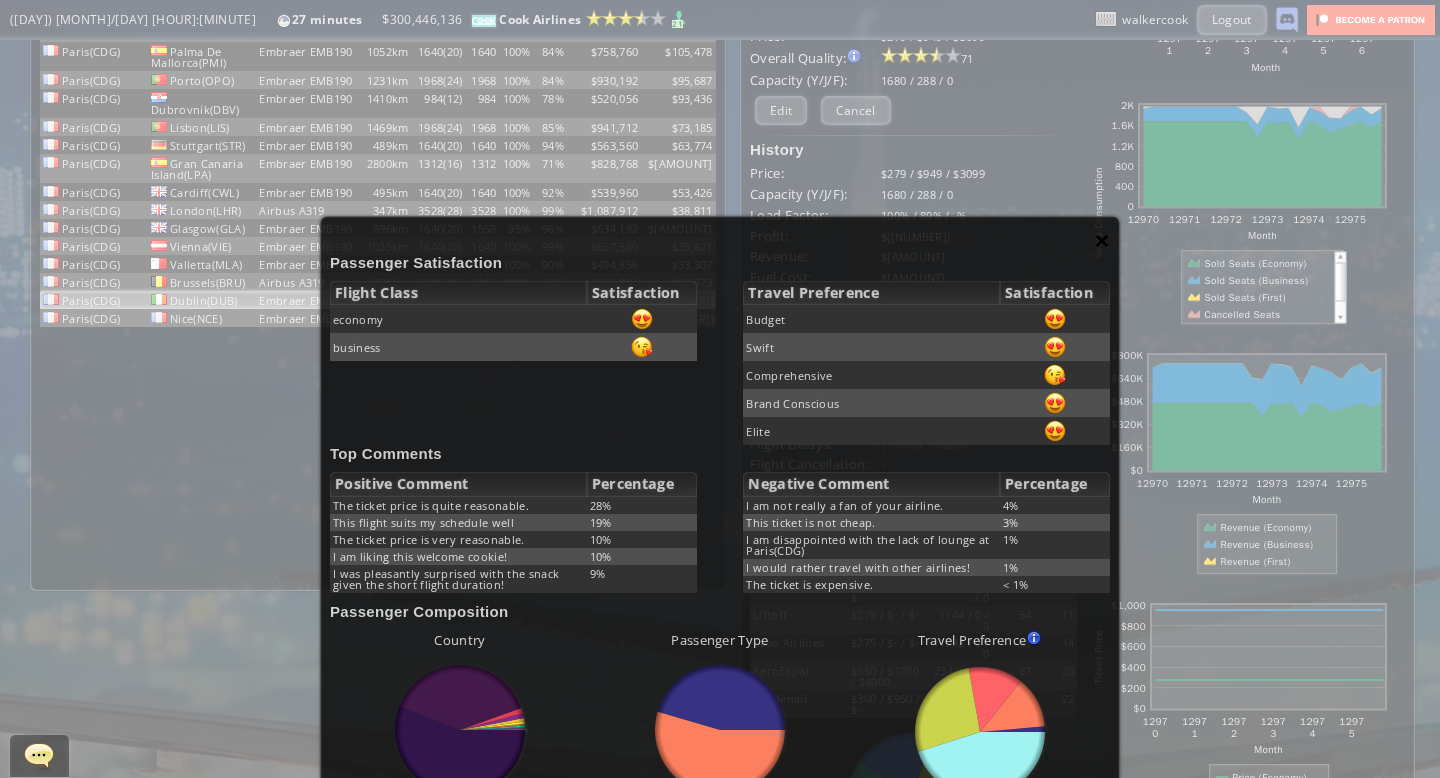 click on "×" at bounding box center [1102, 240] 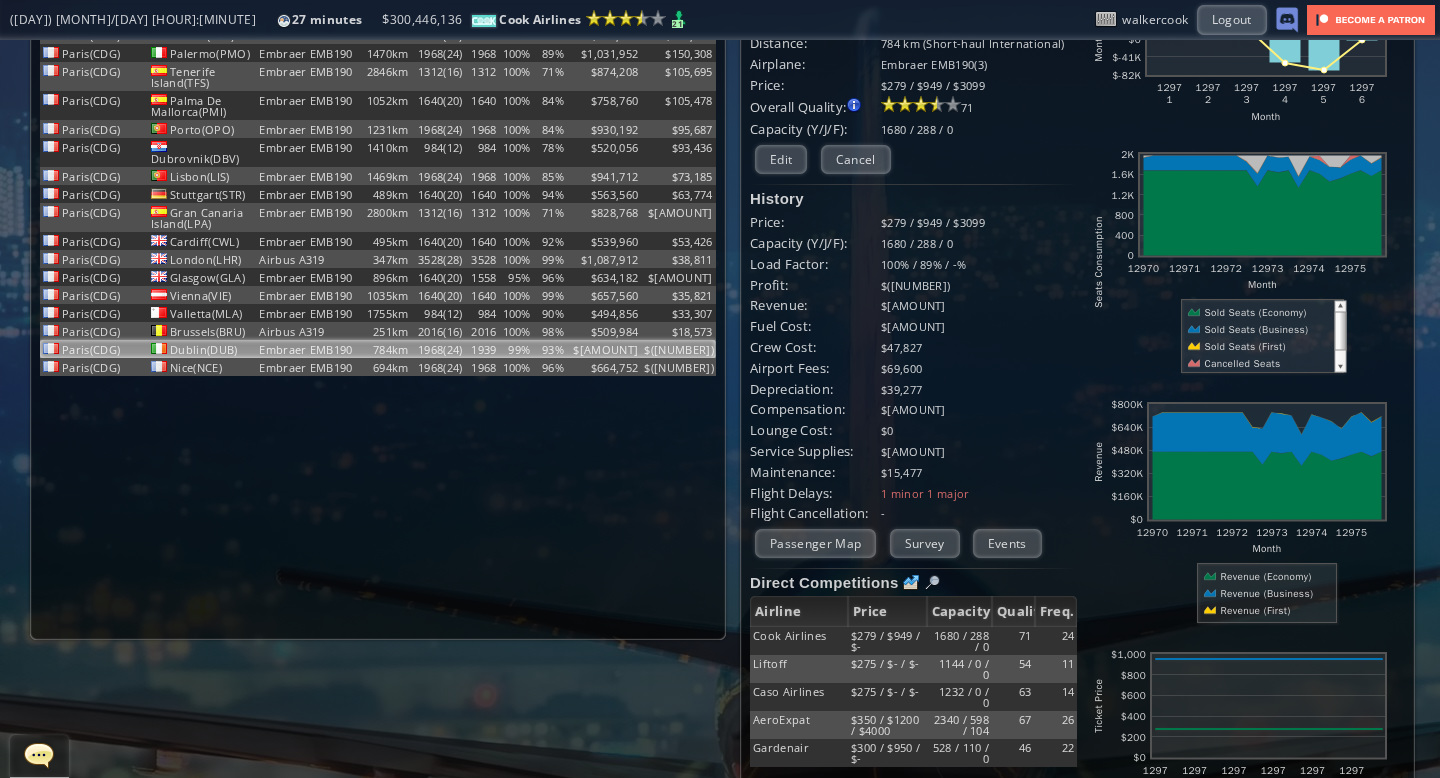 scroll, scrollTop: 0, scrollLeft: 0, axis: both 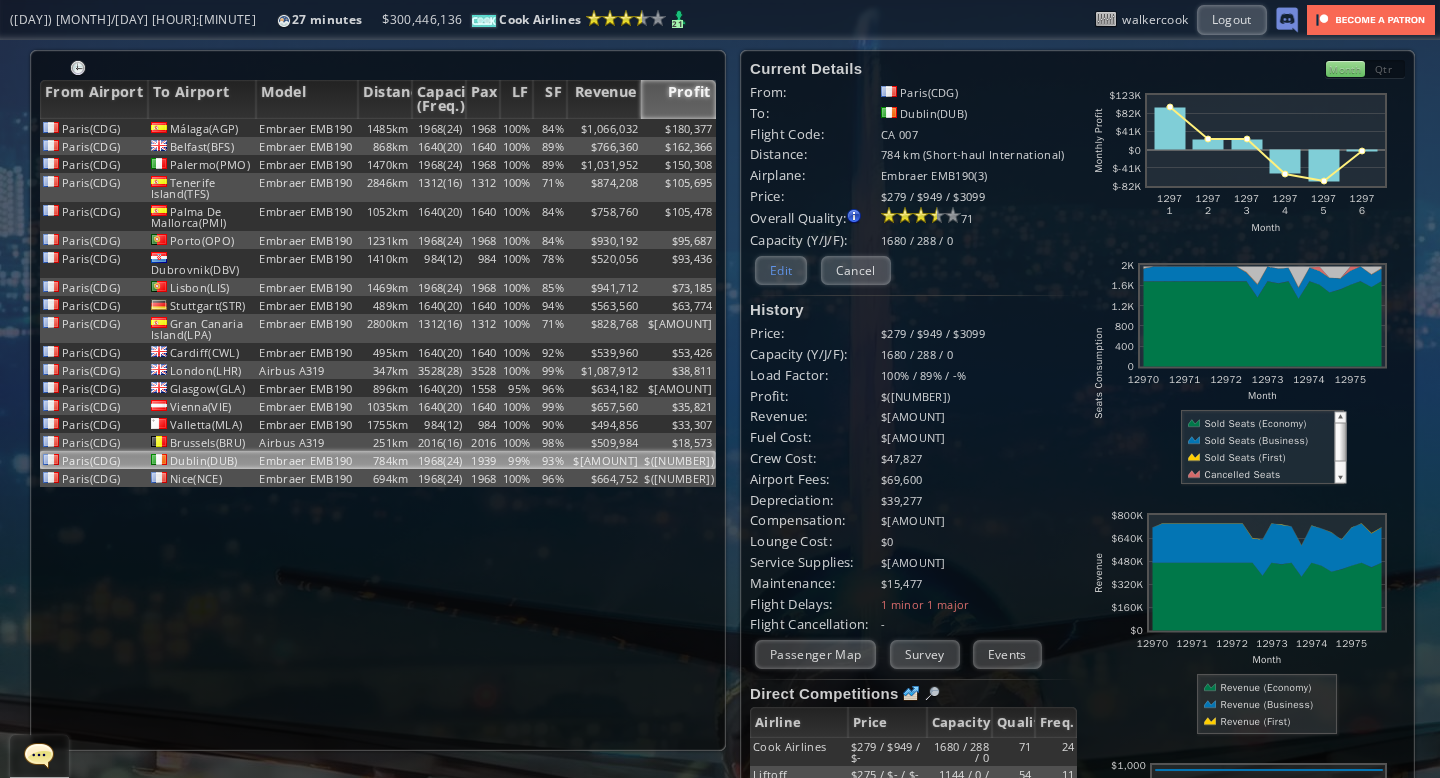 click on "Edit" at bounding box center [781, 270] 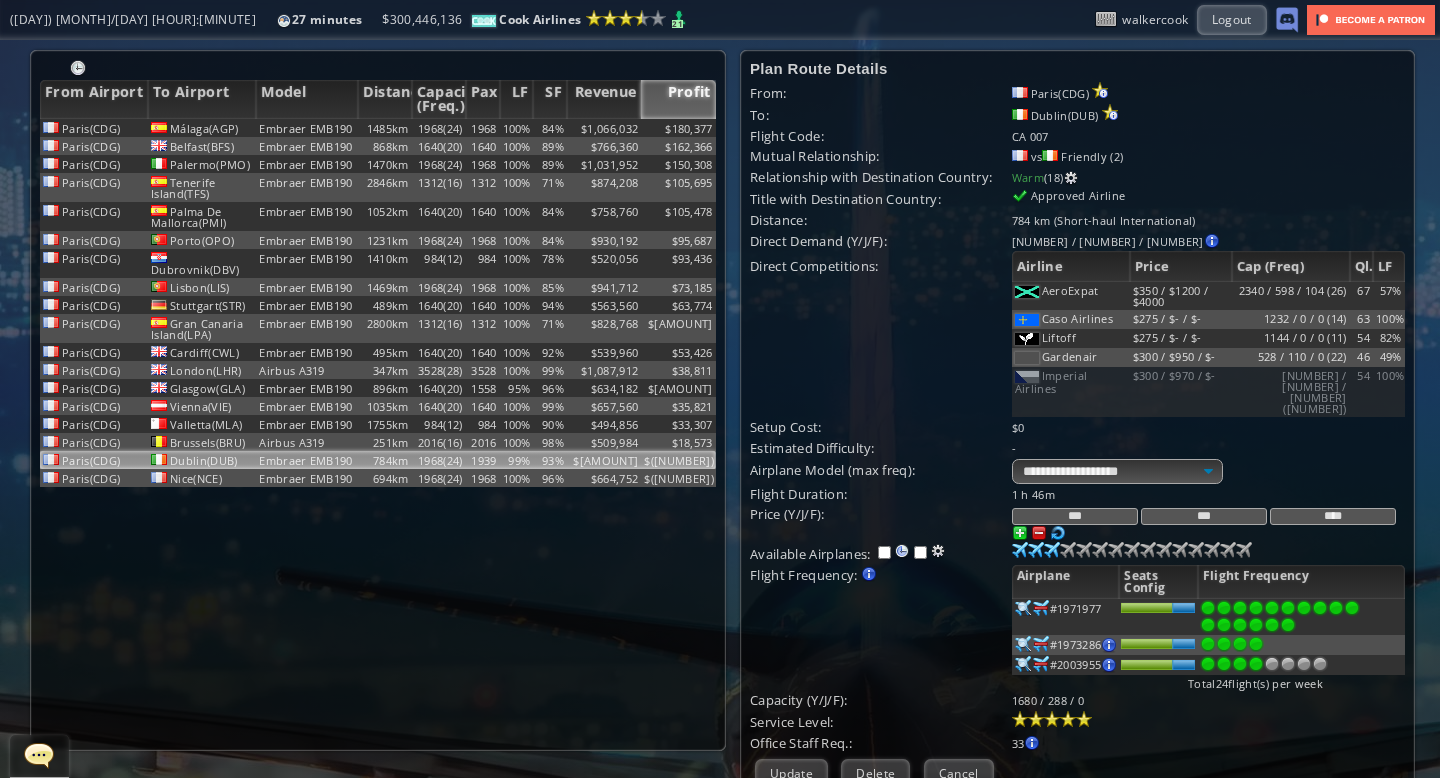 click on "***" at bounding box center (1204, 516) 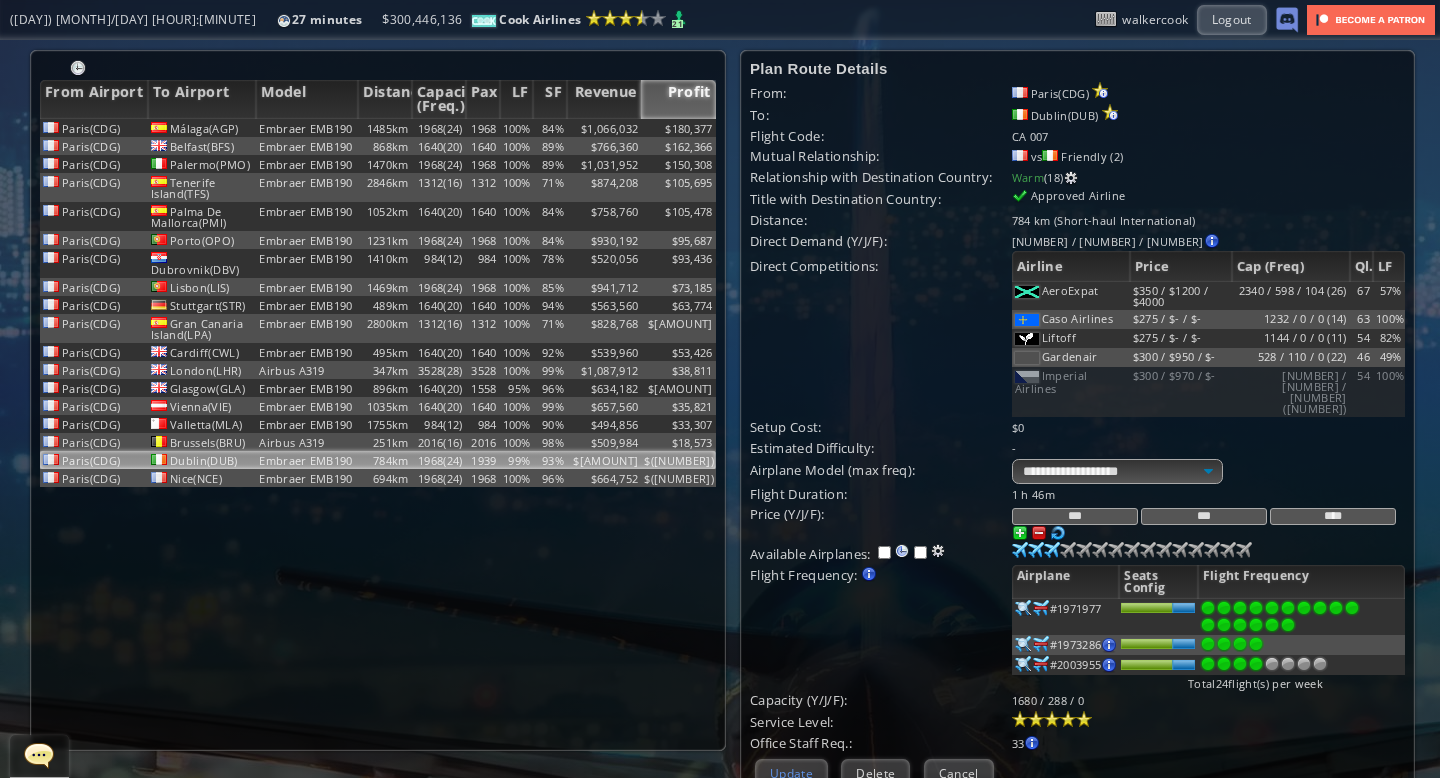 type on "***" 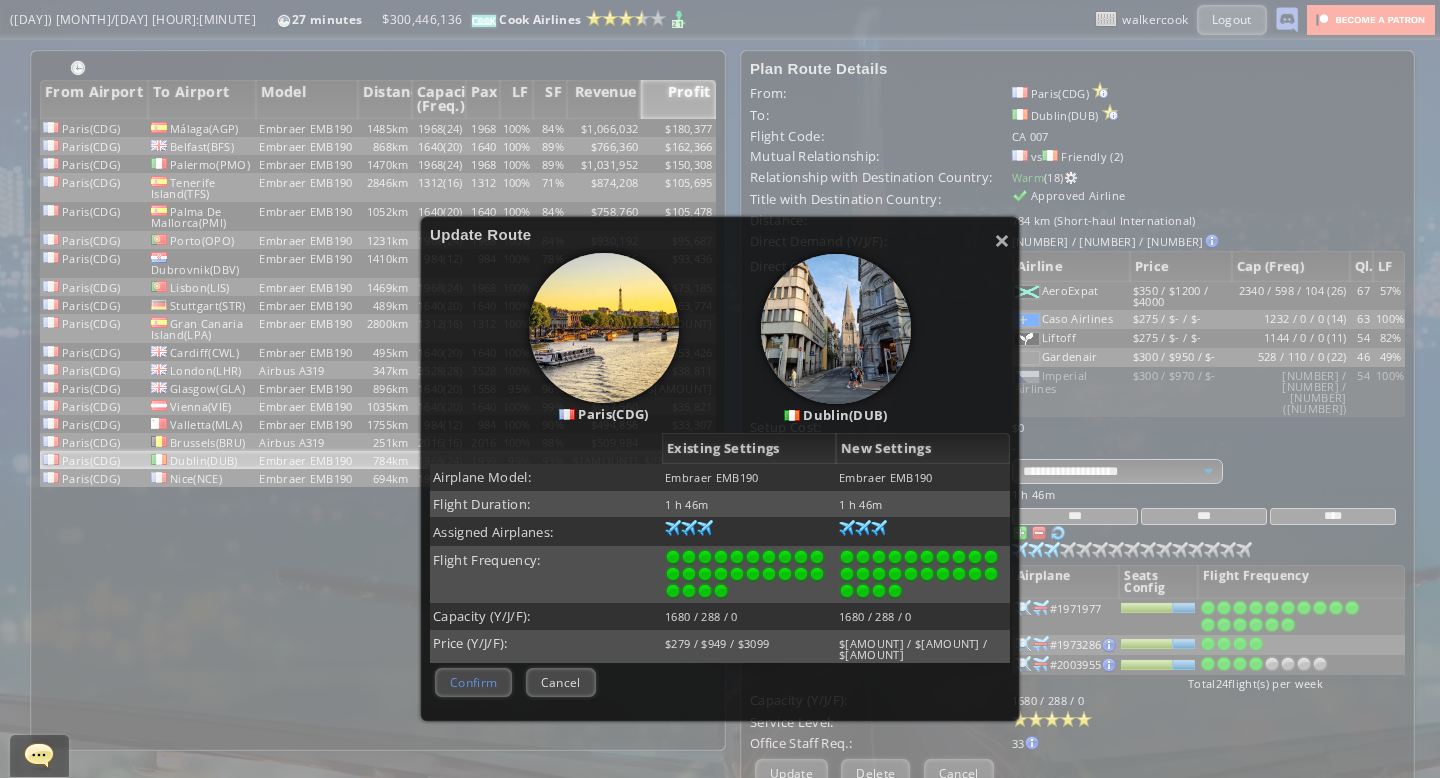 click on "Confirm" at bounding box center [473, 682] 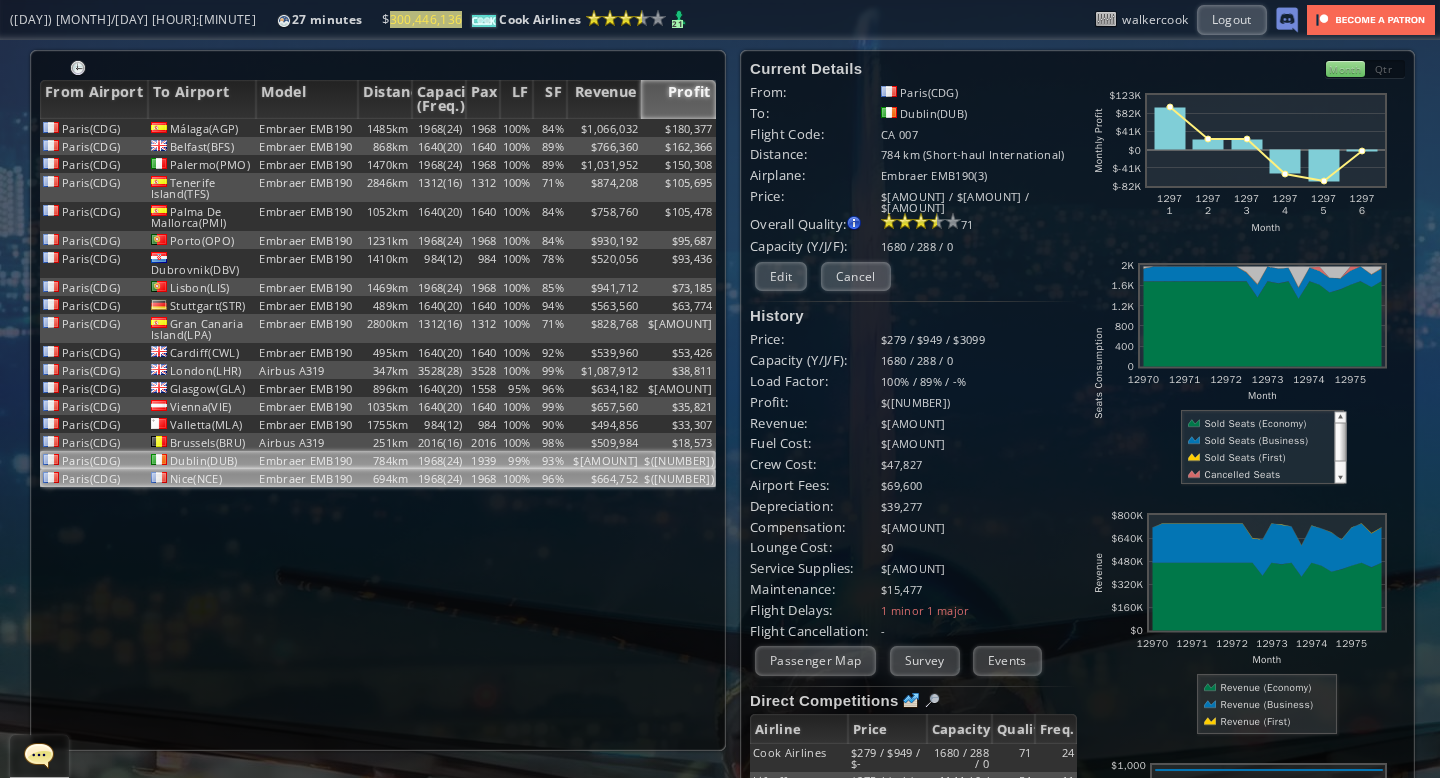 click on "100%" at bounding box center (517, 128) 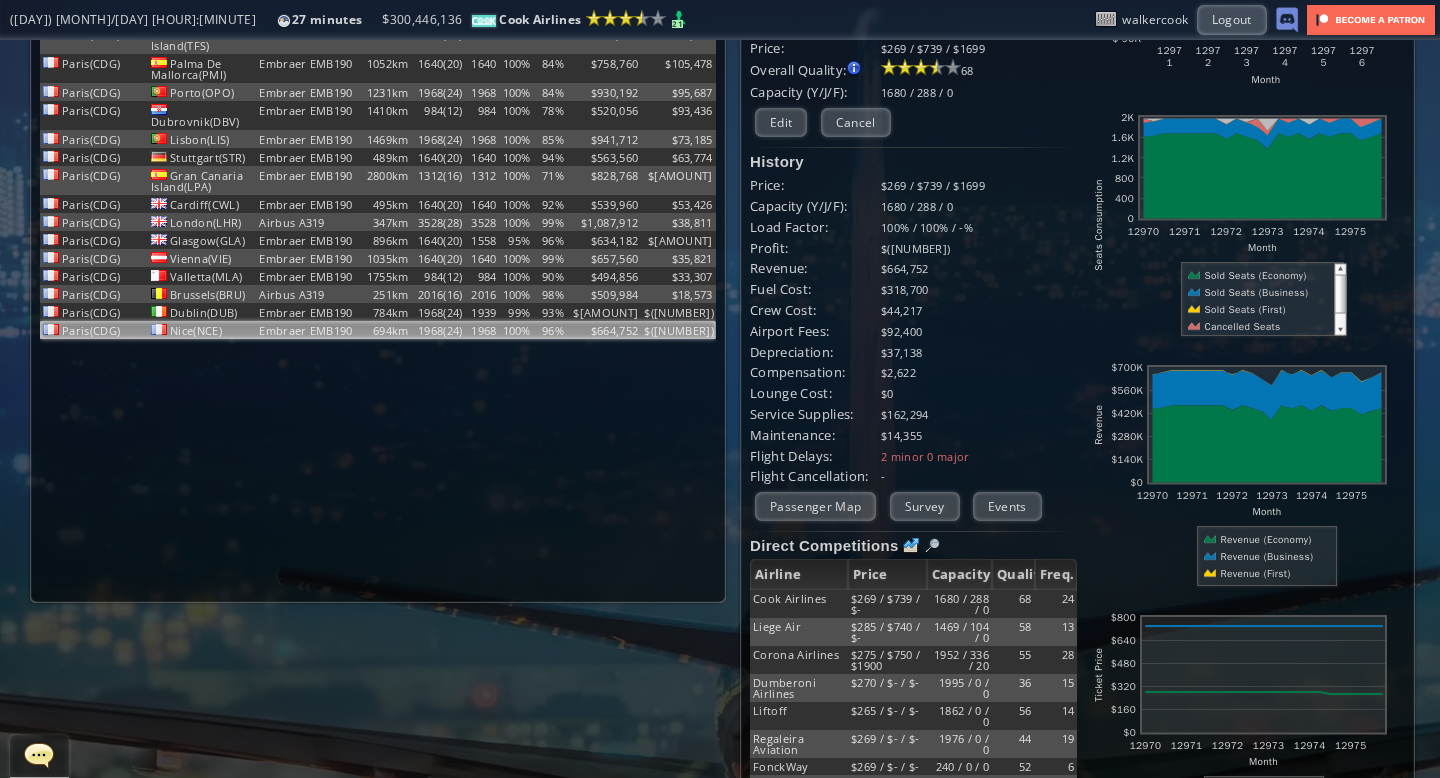 scroll, scrollTop: 0, scrollLeft: 0, axis: both 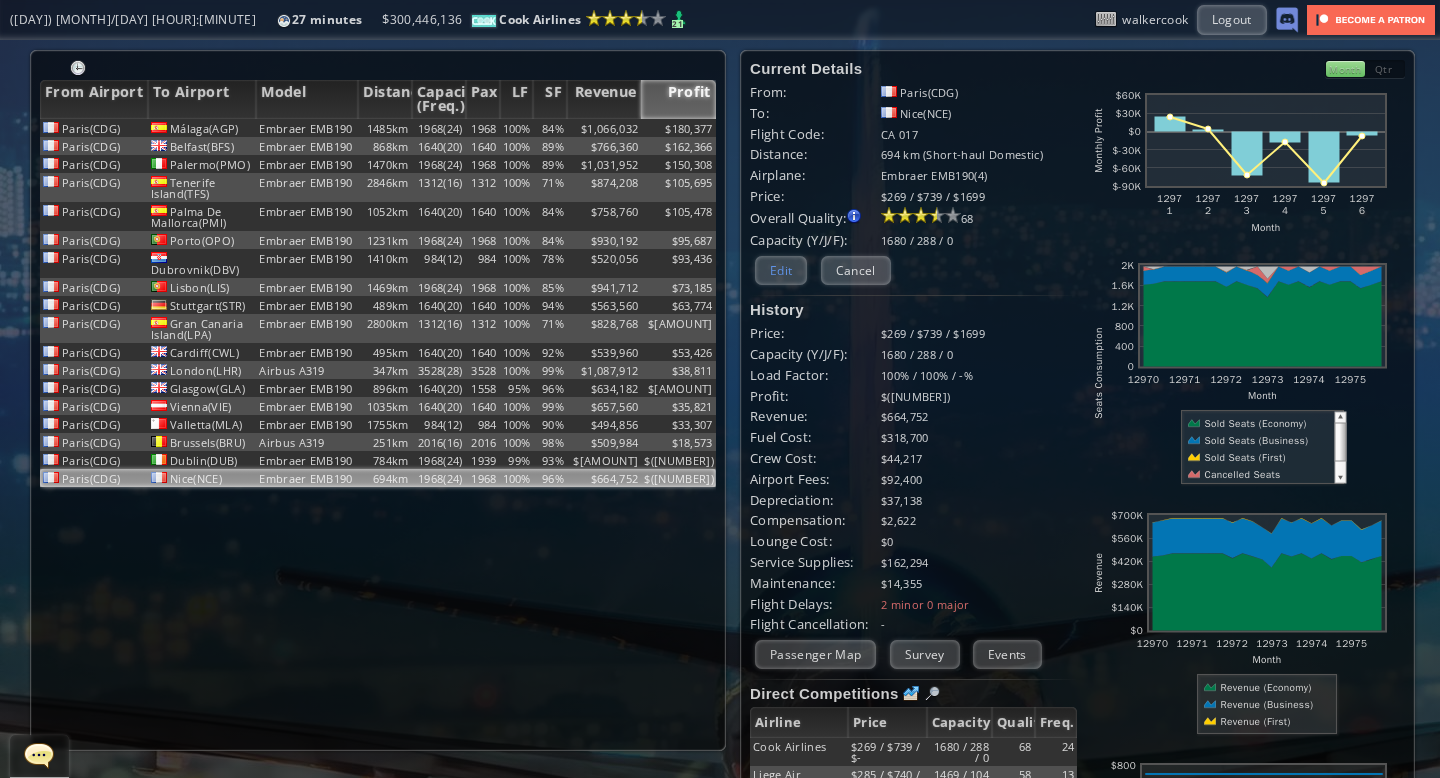 click on "Edit" at bounding box center [781, 270] 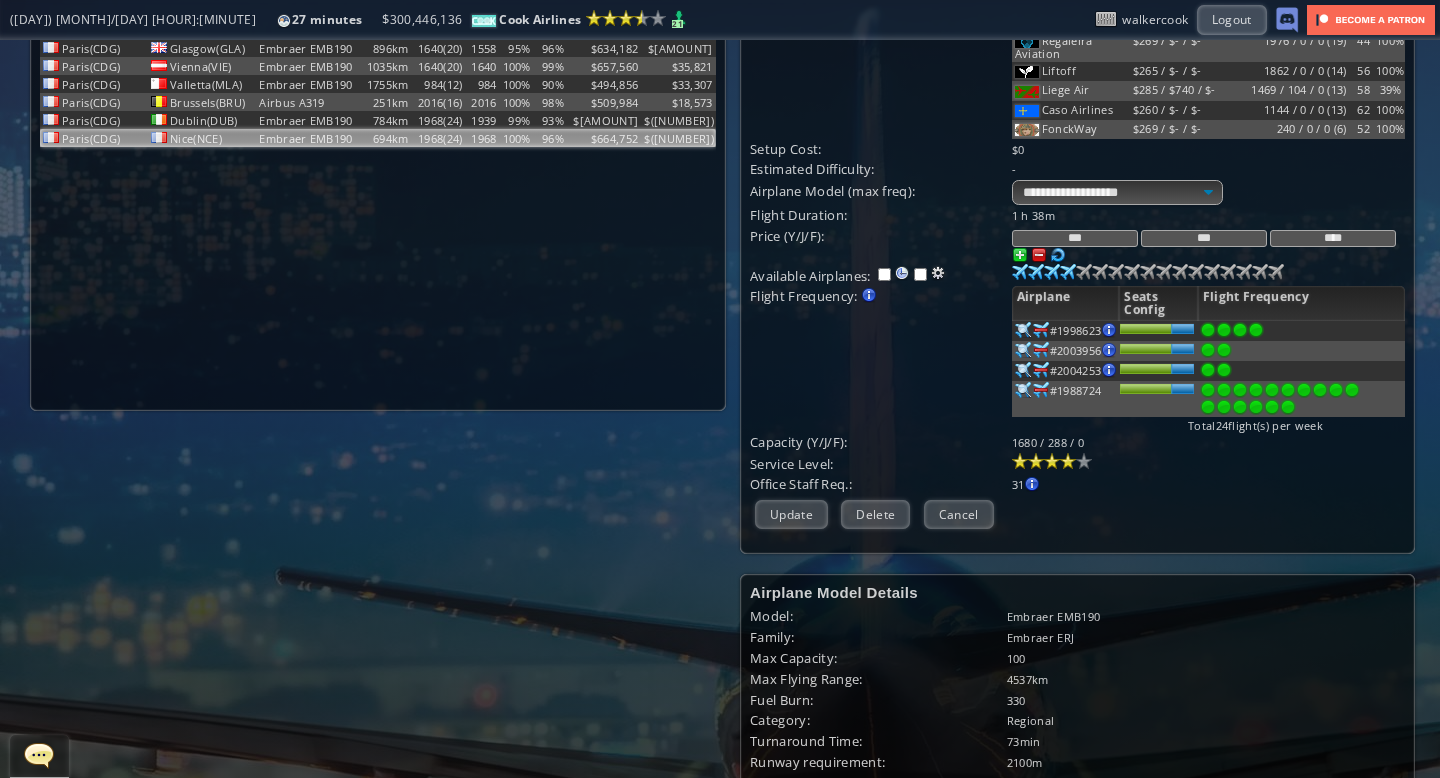 scroll, scrollTop: 359, scrollLeft: 0, axis: vertical 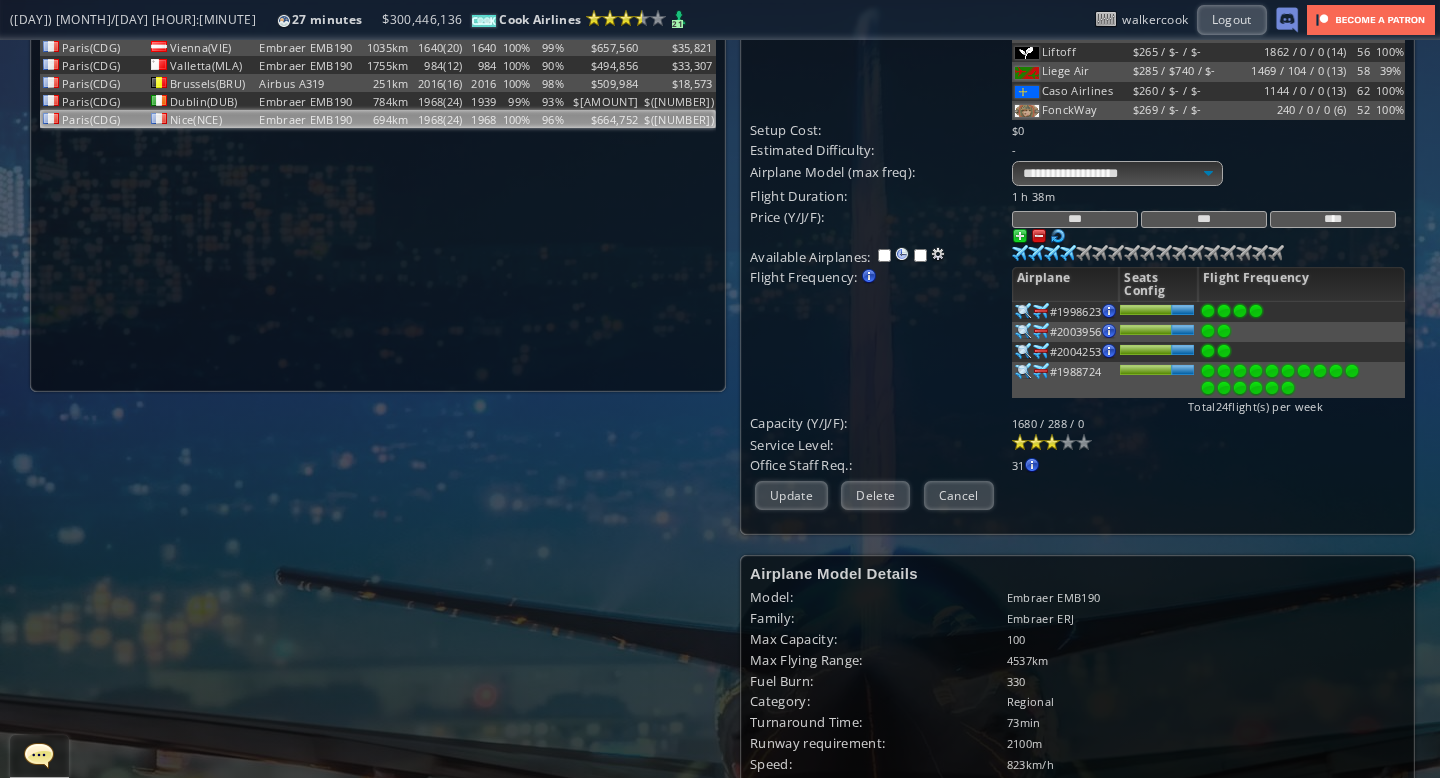 click at bounding box center (1052, 442) 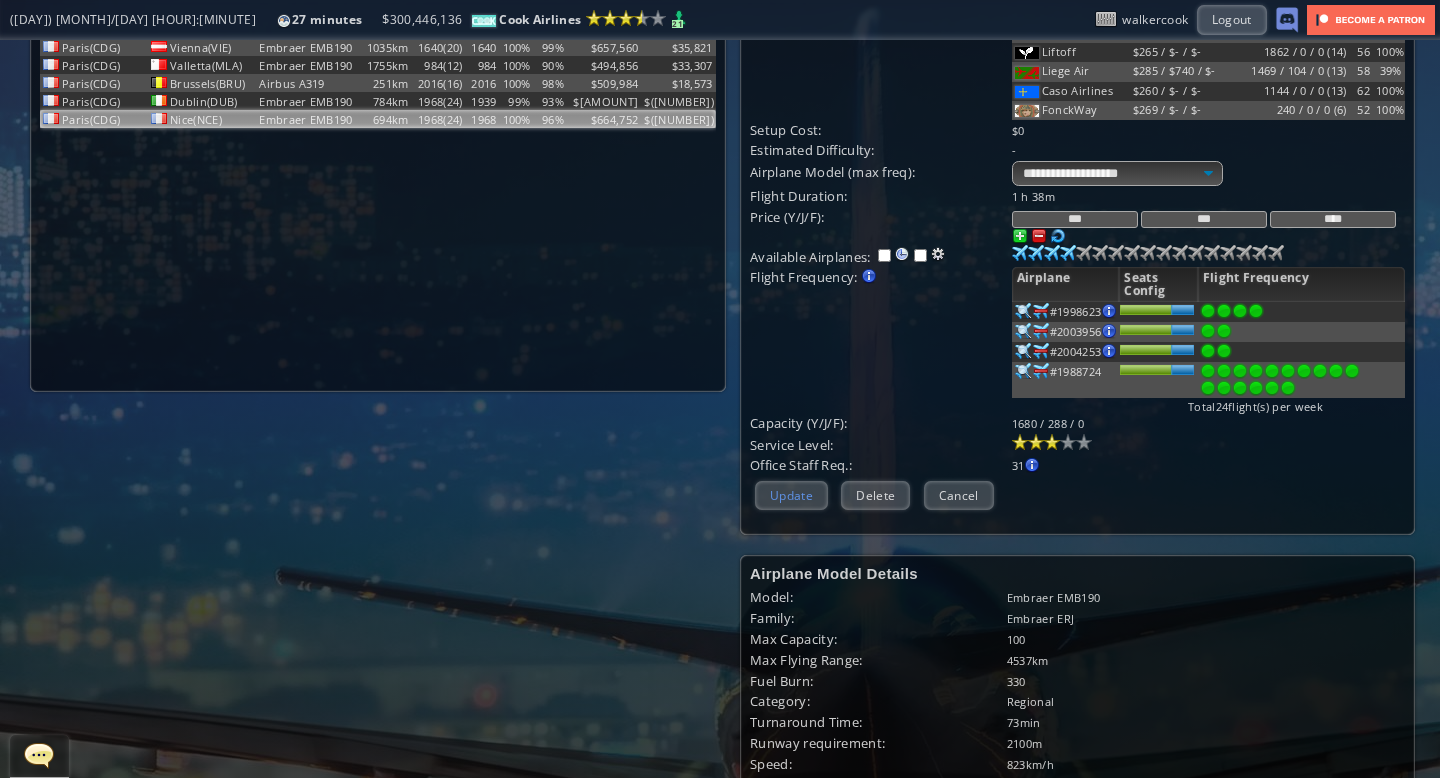 click on "Update" at bounding box center (791, 495) 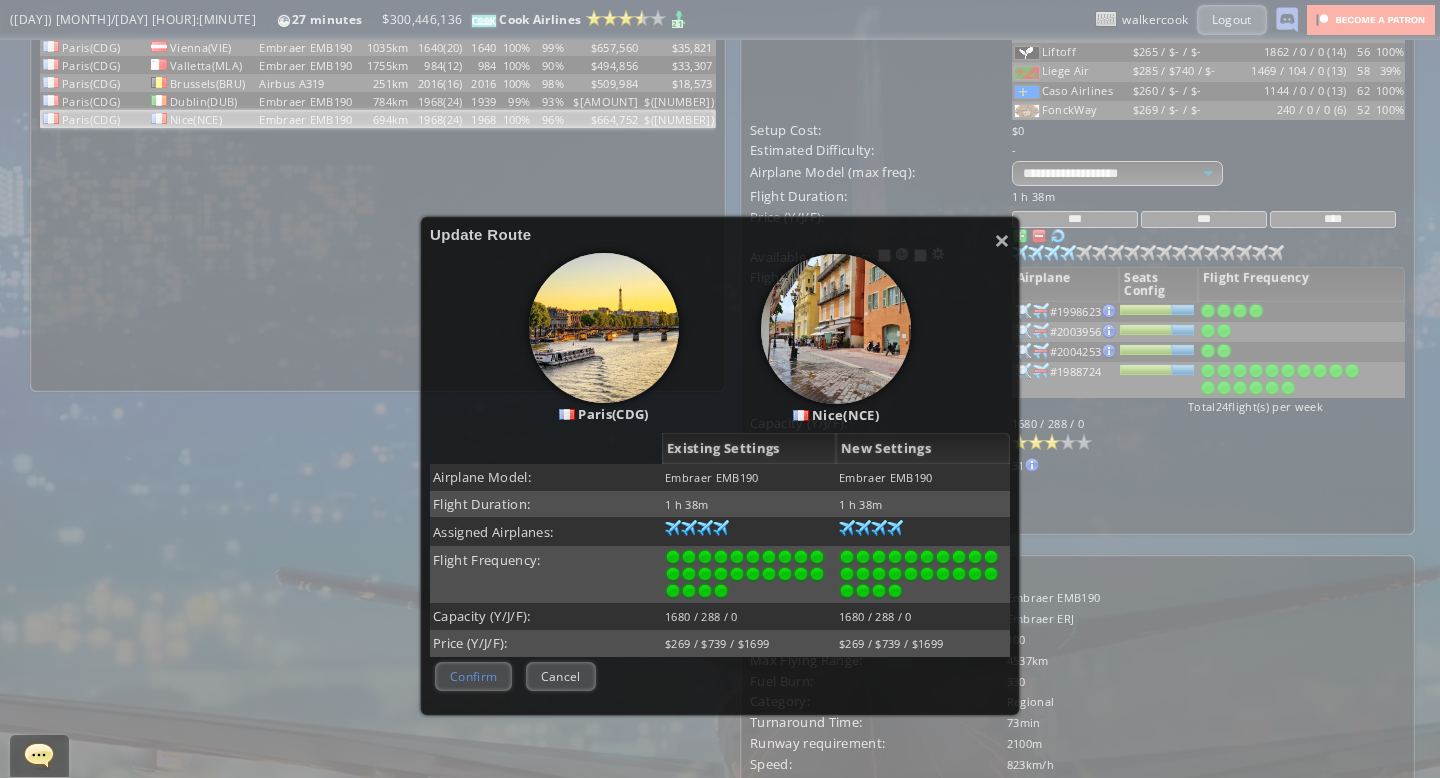 click on "Confirm" at bounding box center (473, 676) 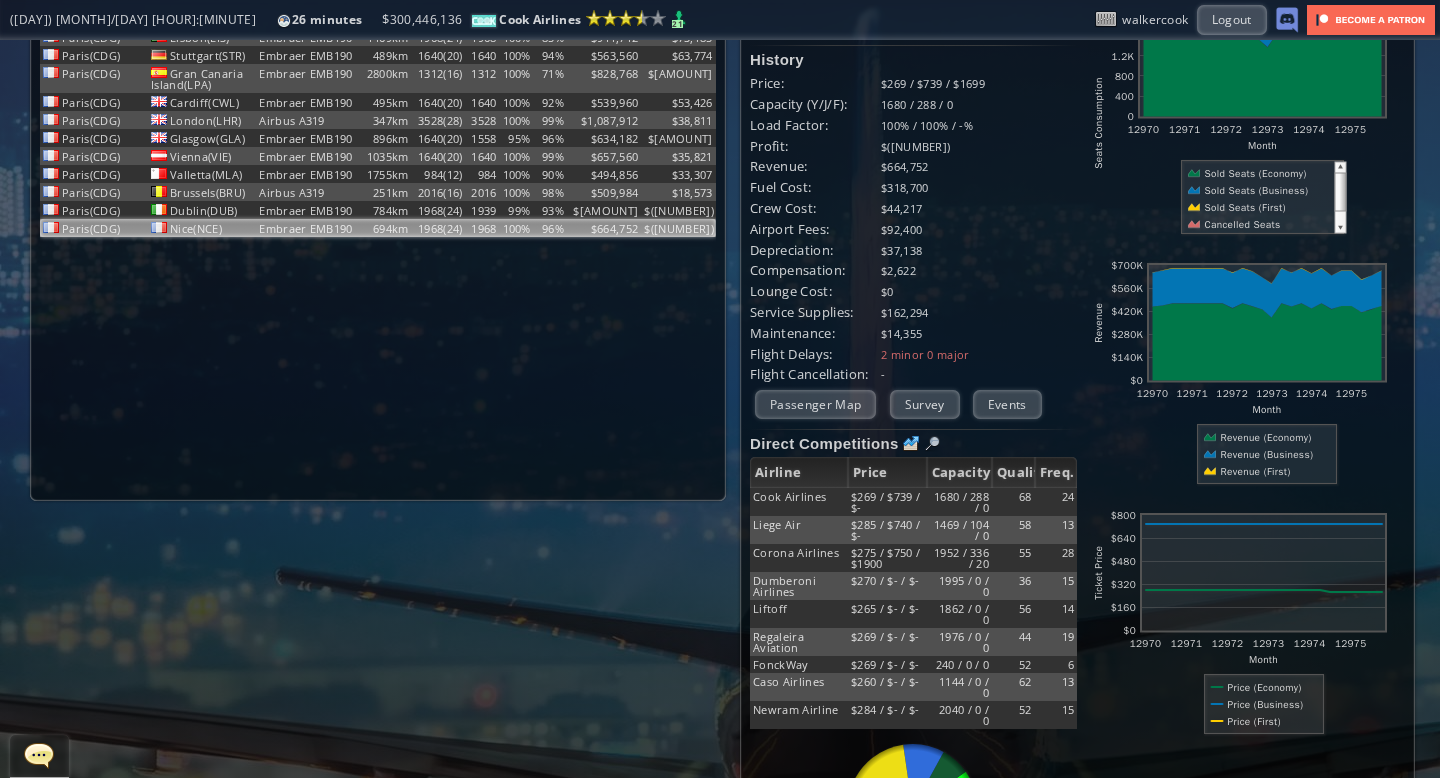 scroll, scrollTop: 0, scrollLeft: 0, axis: both 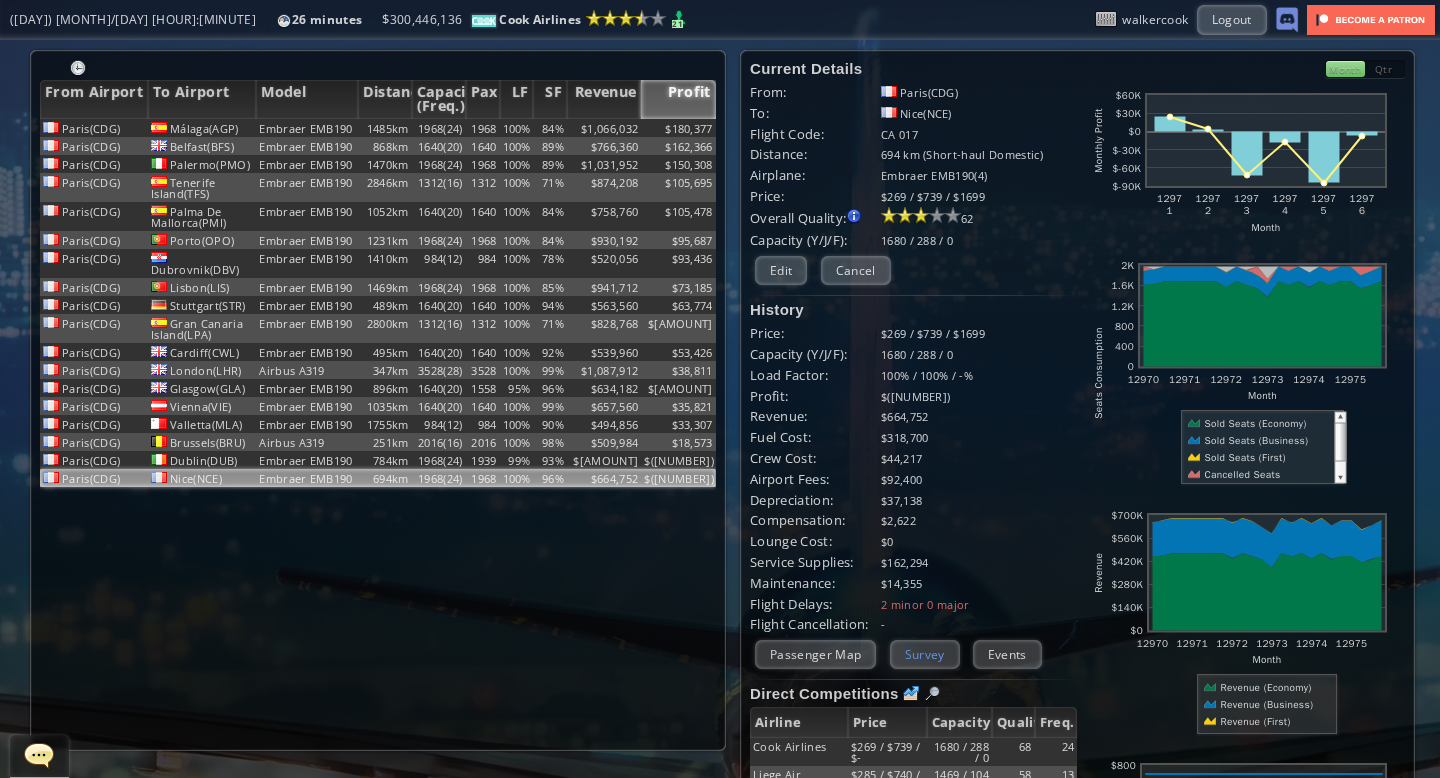 click on "Survey" at bounding box center (925, 654) 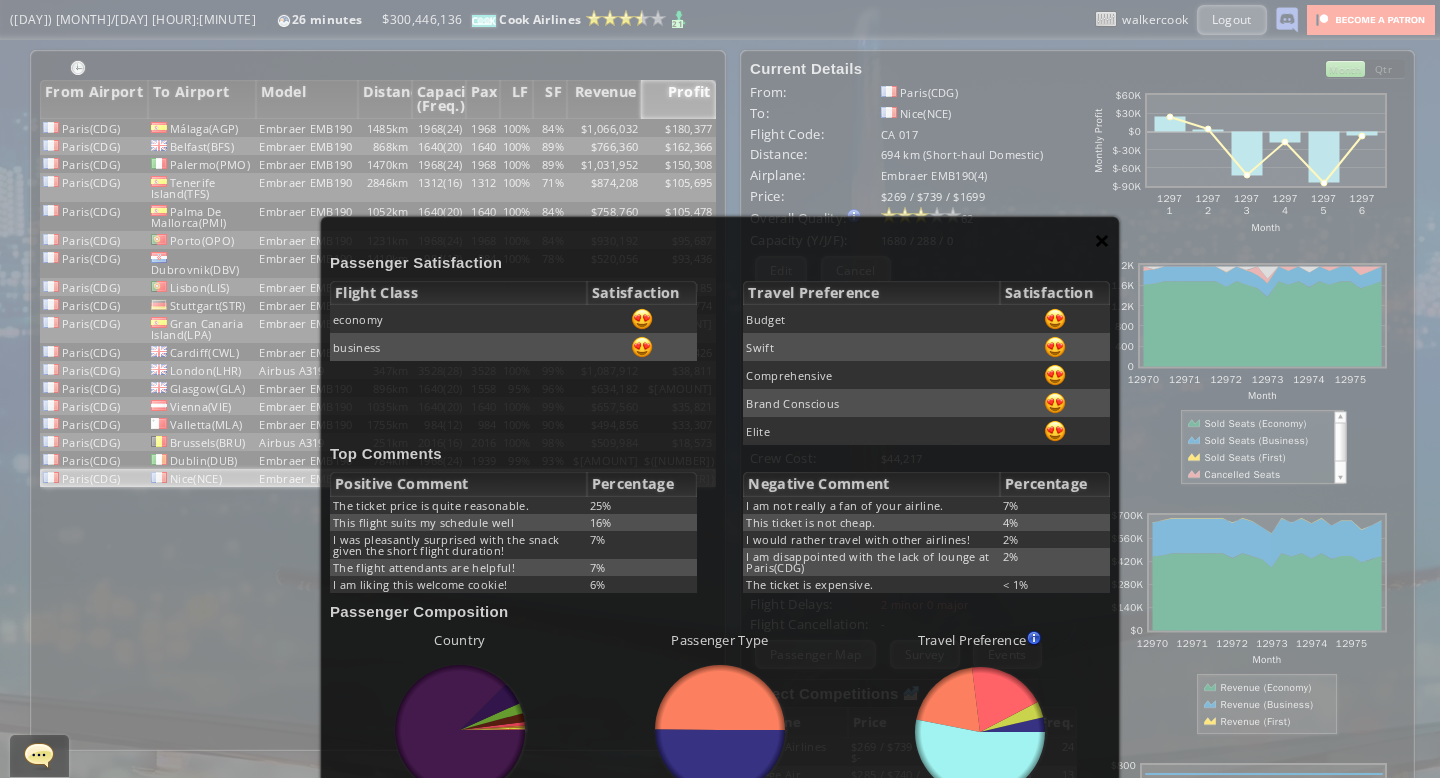 click on "×" at bounding box center (1102, 240) 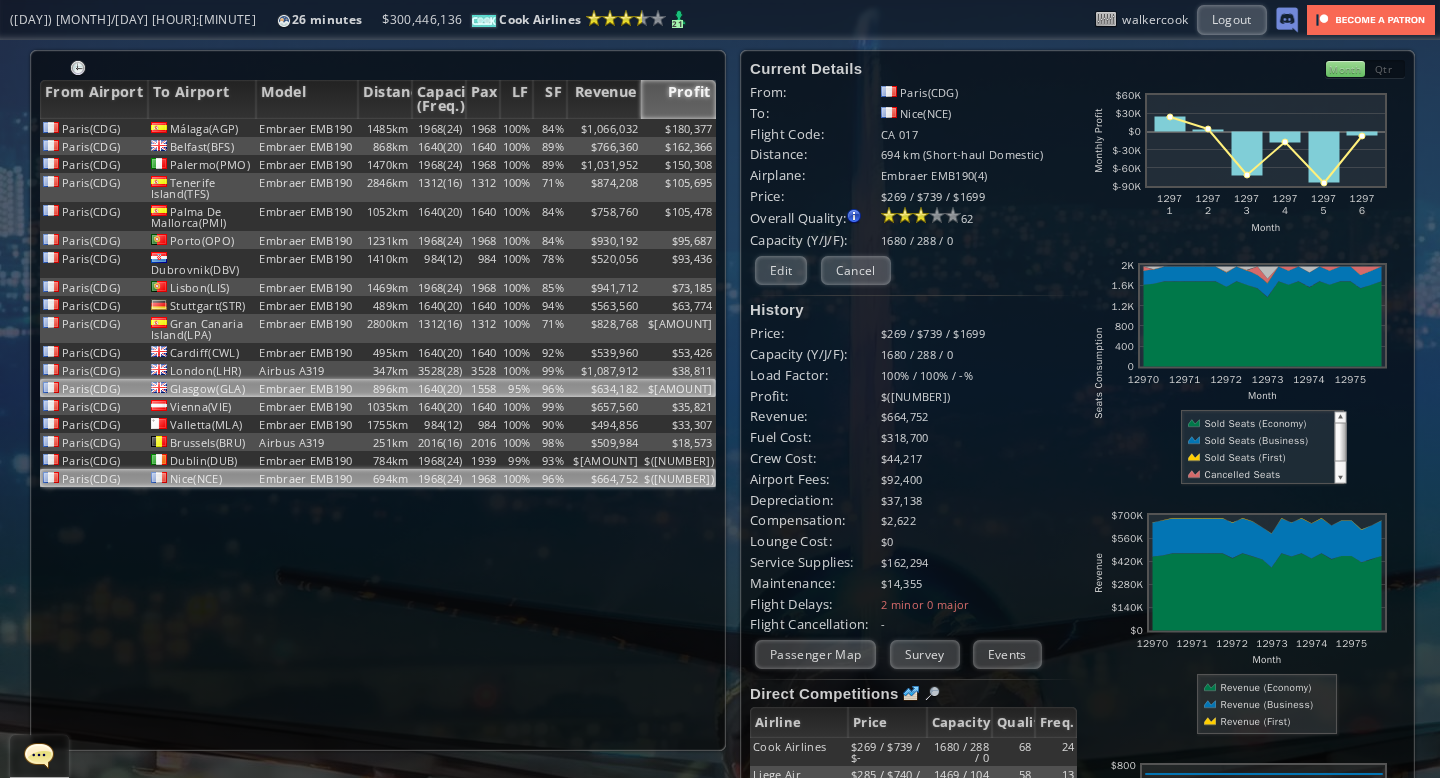 click on "95%" at bounding box center [517, 128] 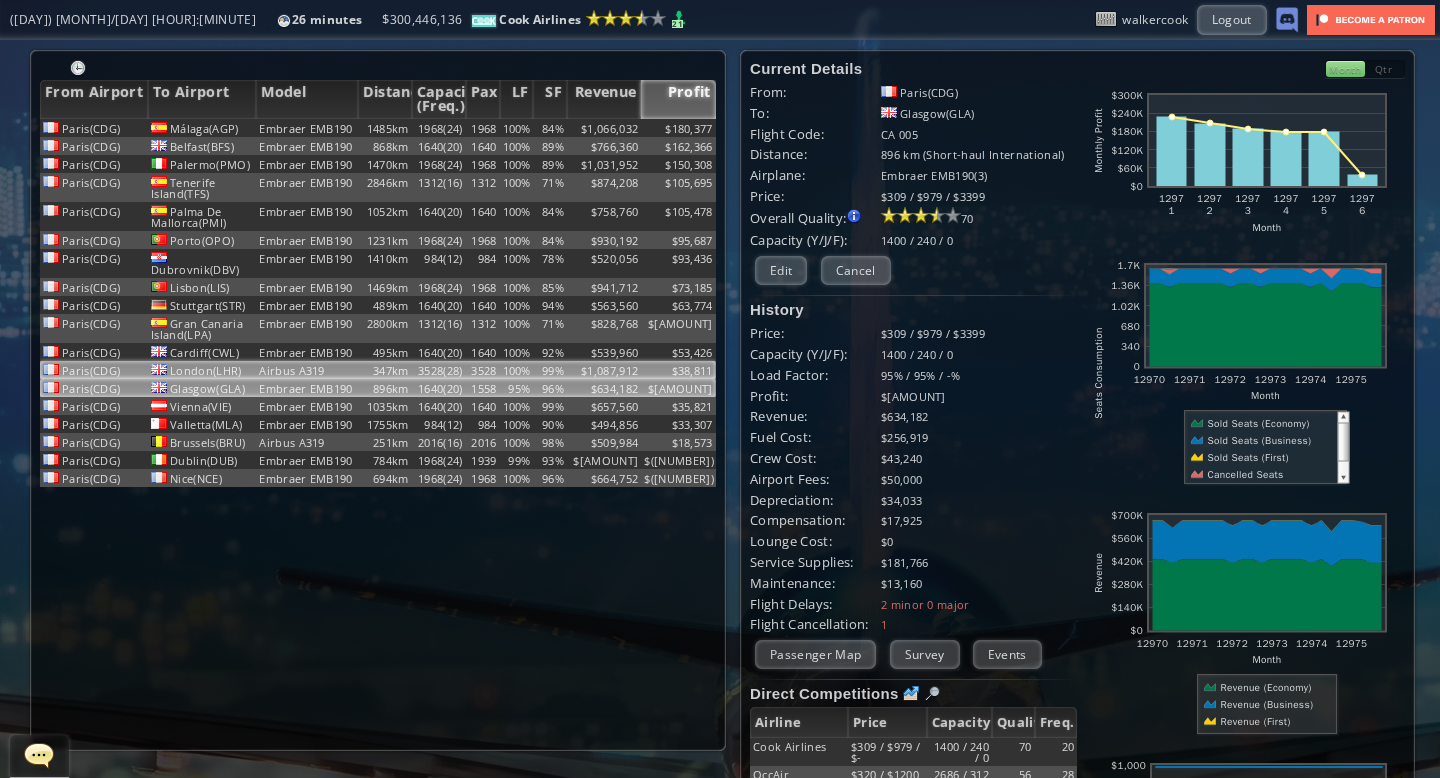 click on "100%" at bounding box center [517, 128] 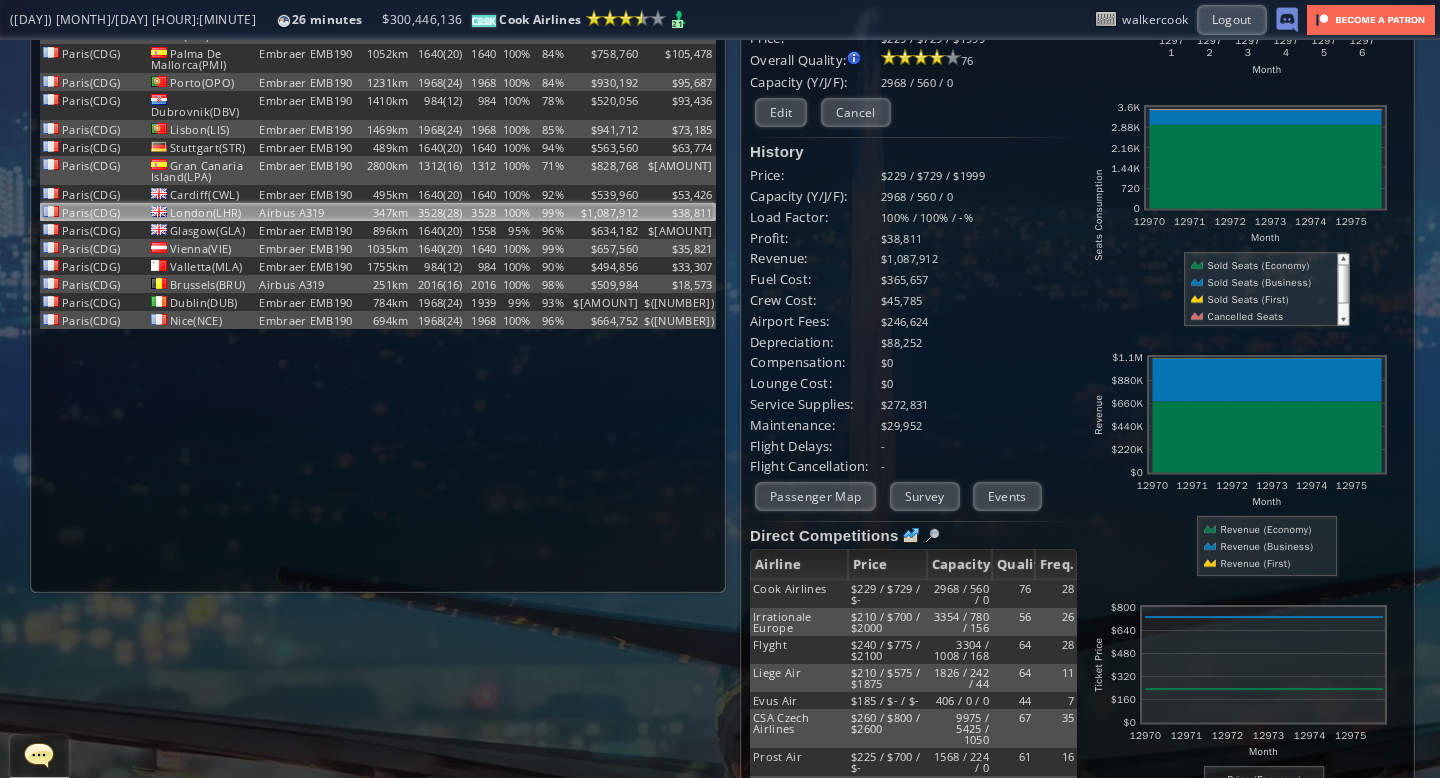 scroll, scrollTop: 0, scrollLeft: 0, axis: both 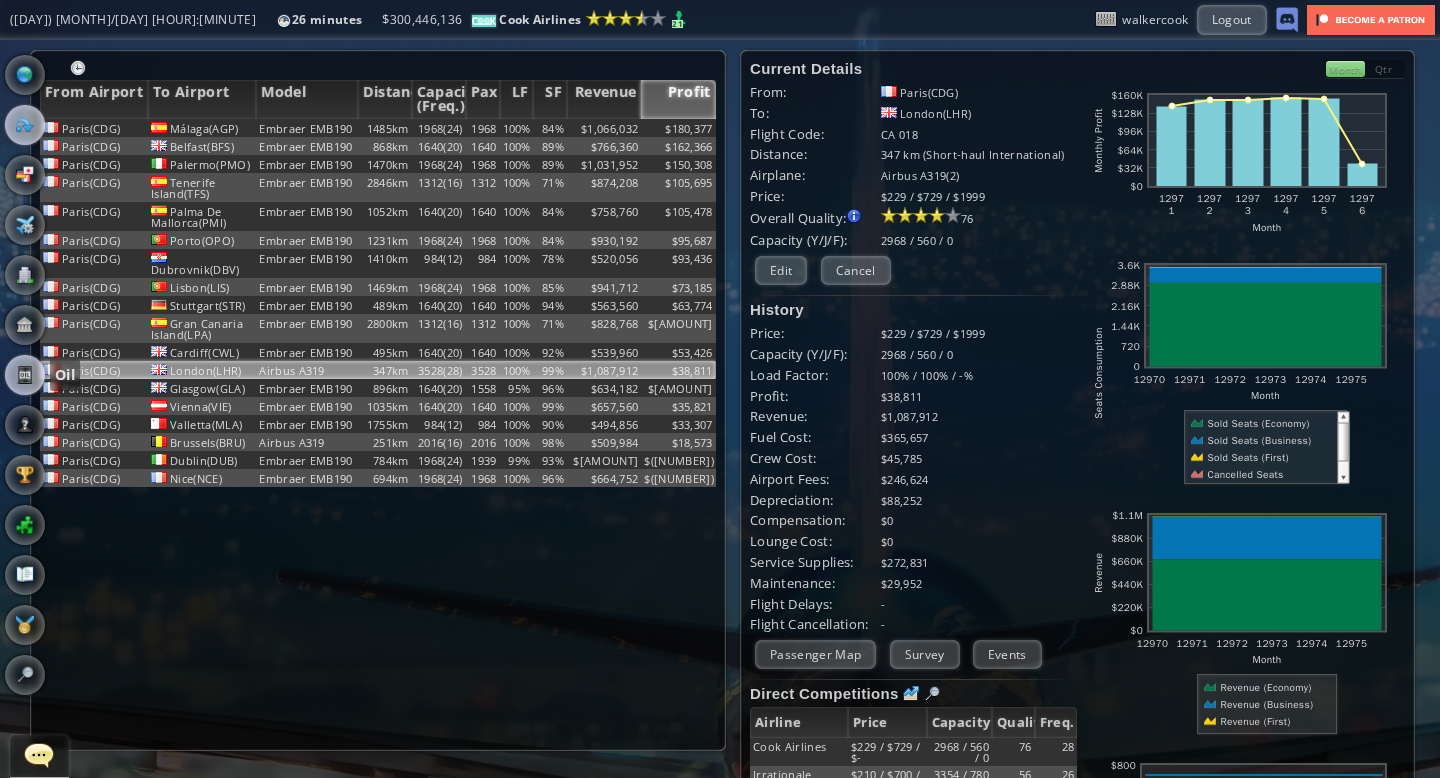 click at bounding box center [25, 375] 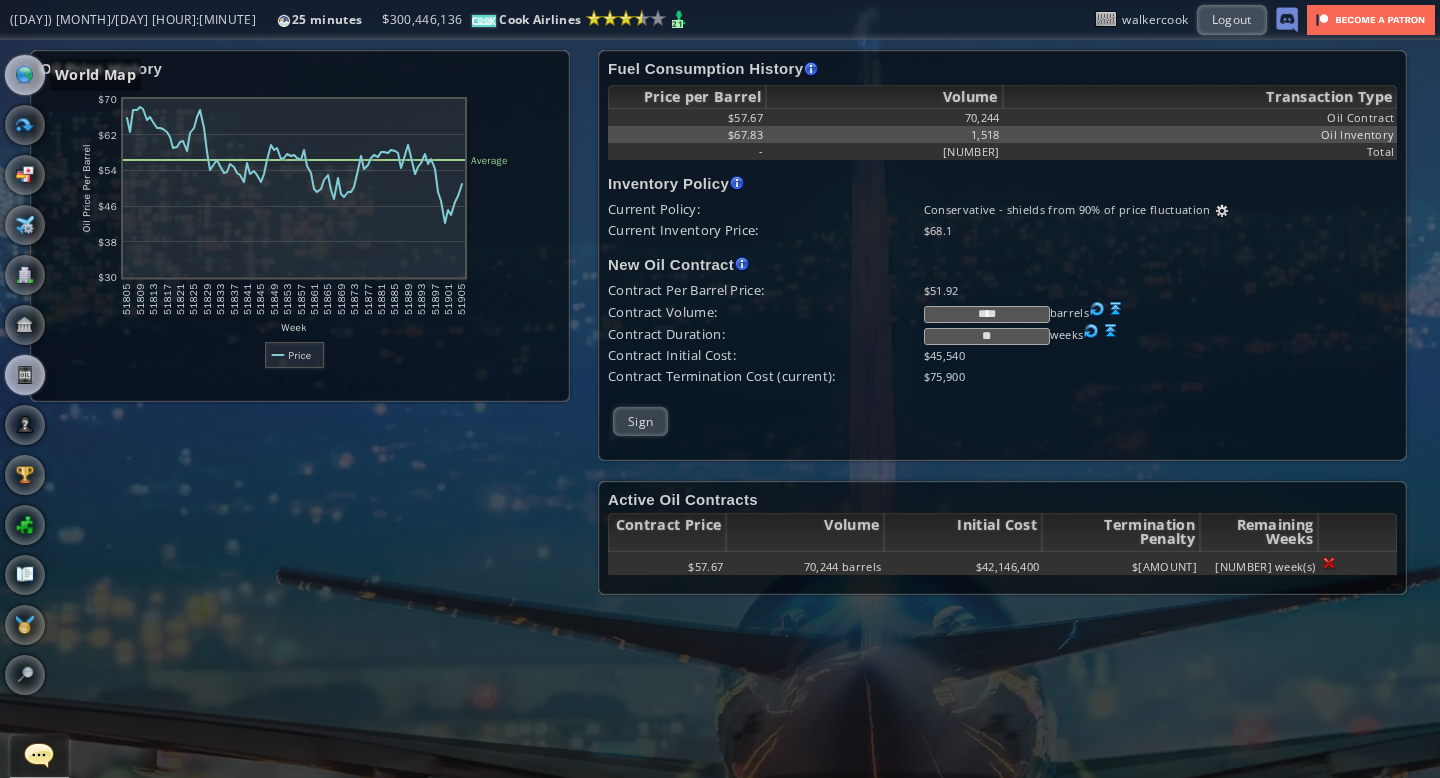 click at bounding box center [25, 75] 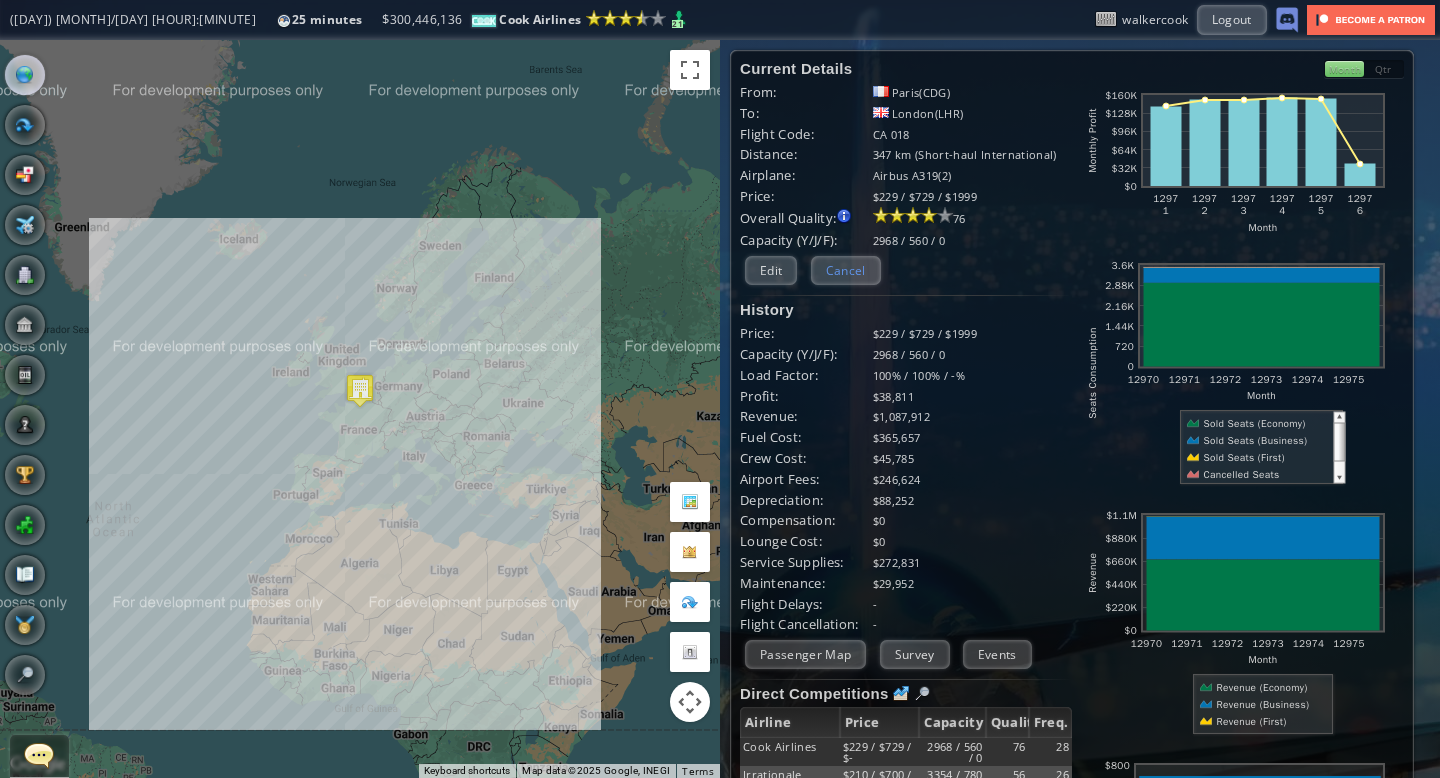 click on "Cancel" at bounding box center (846, 270) 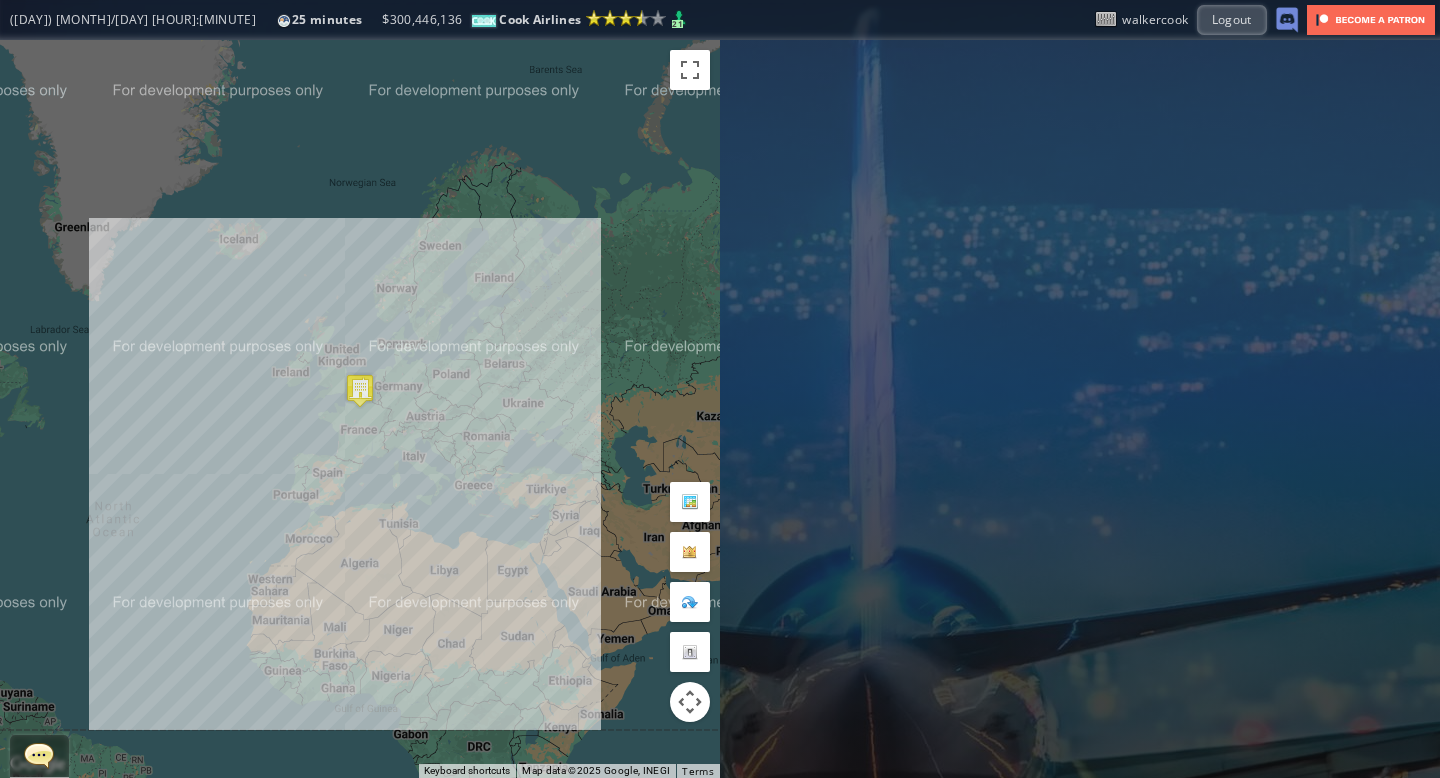 click at bounding box center (360, 390) 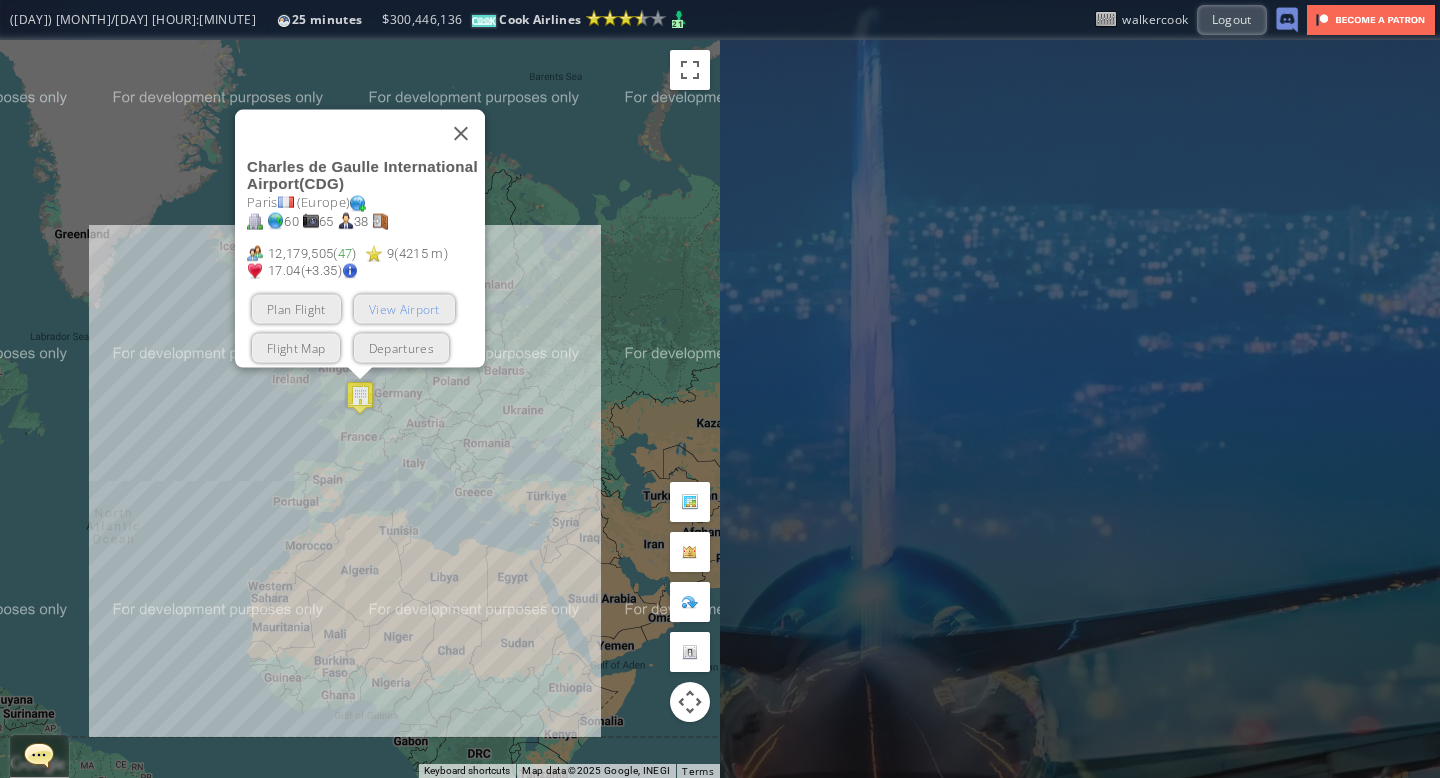 click on "View Airport" at bounding box center [404, 309] 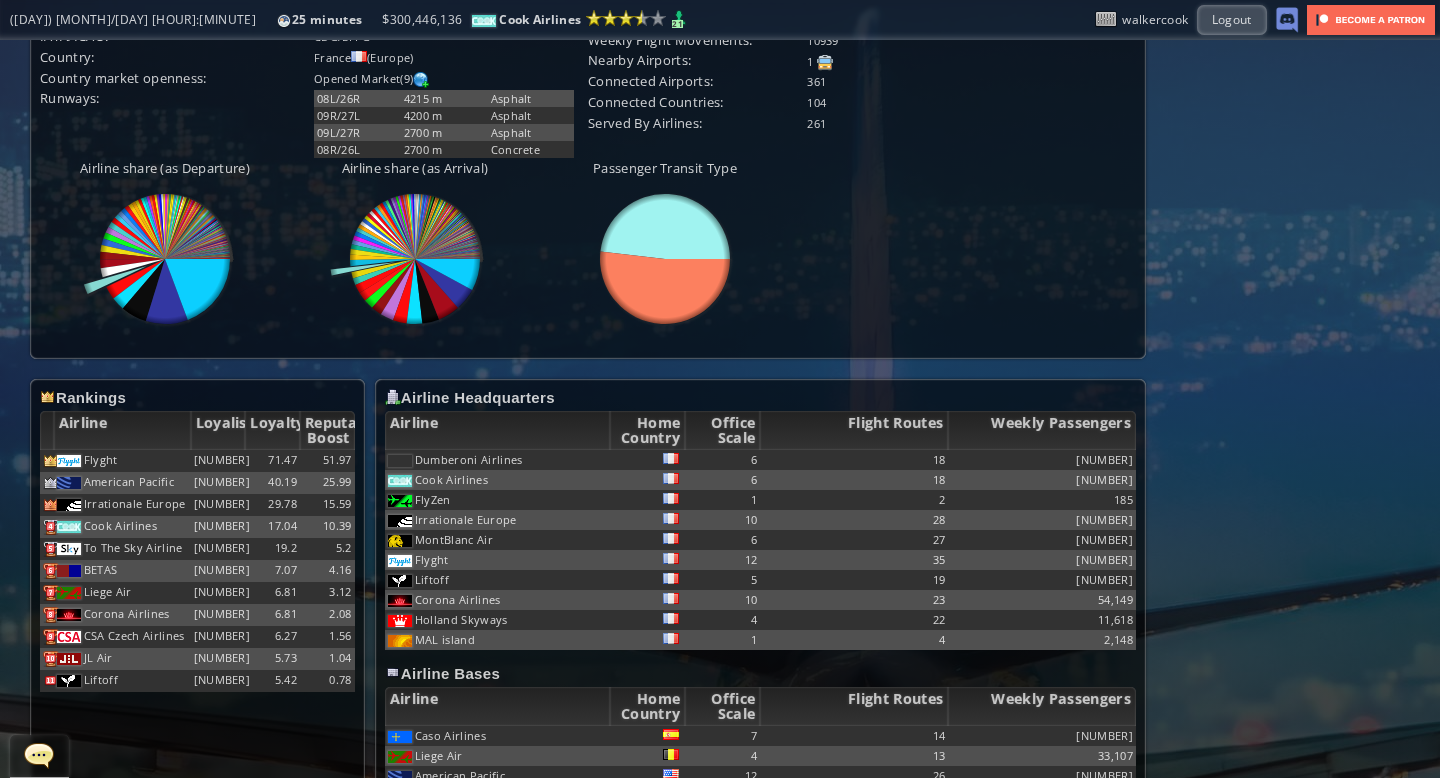 scroll, scrollTop: 0, scrollLeft: 0, axis: both 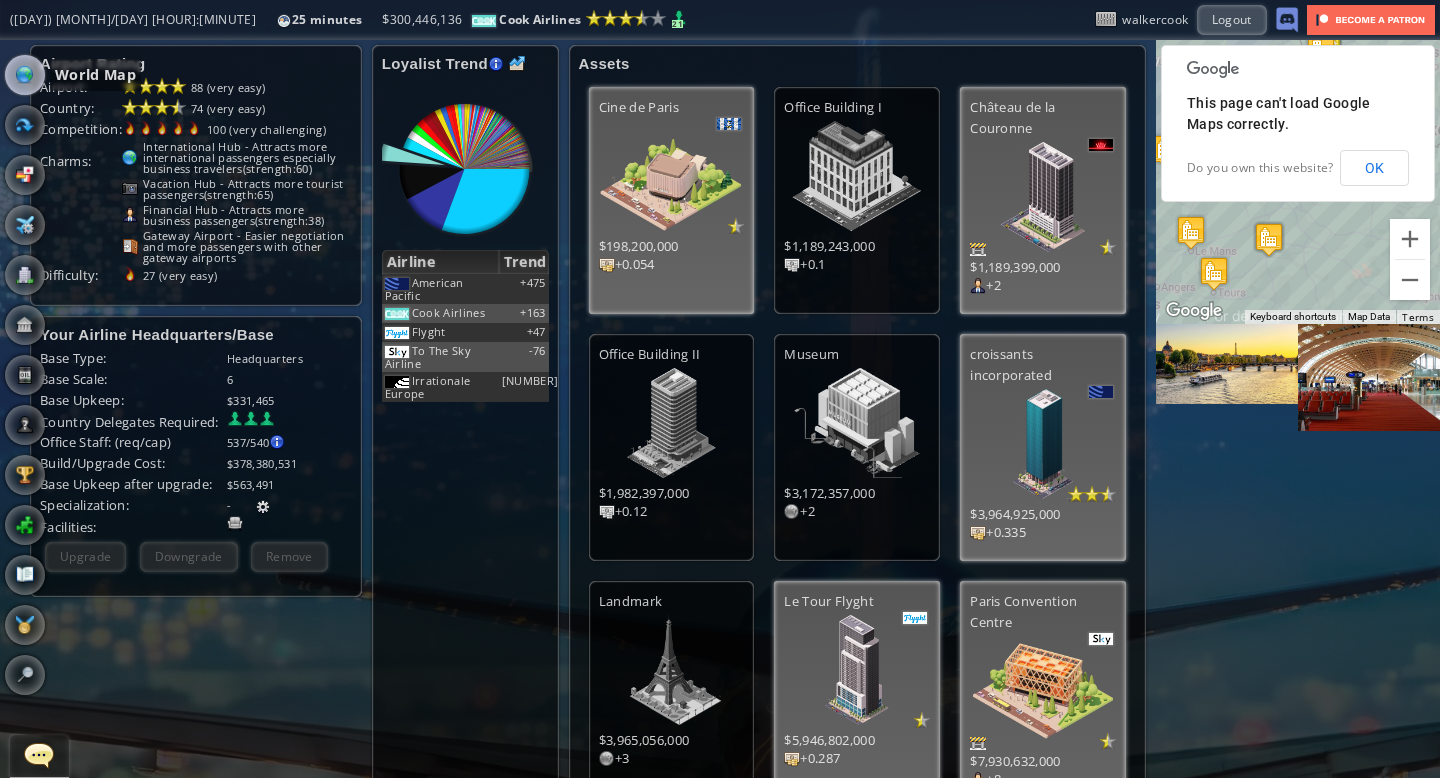 click at bounding box center [25, 75] 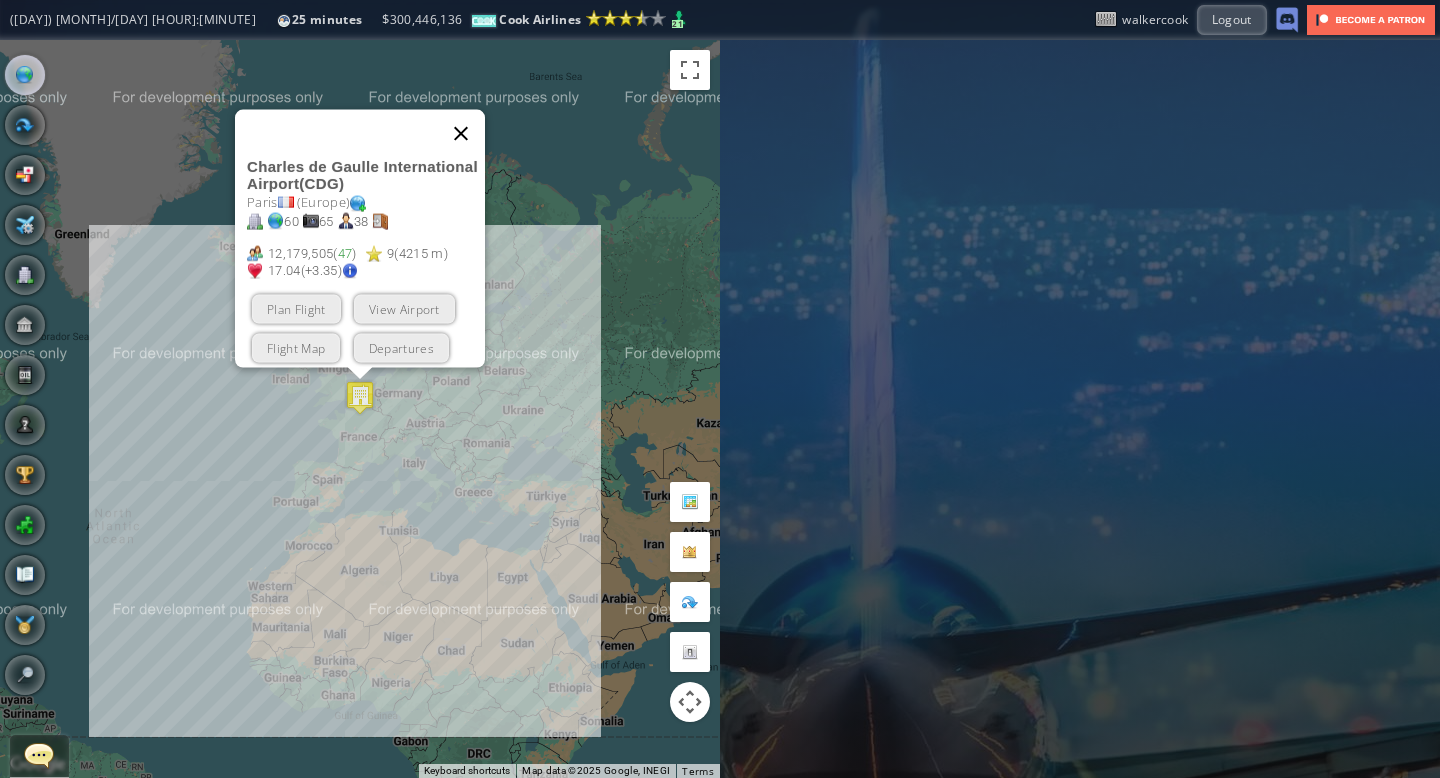 click at bounding box center (461, 134) 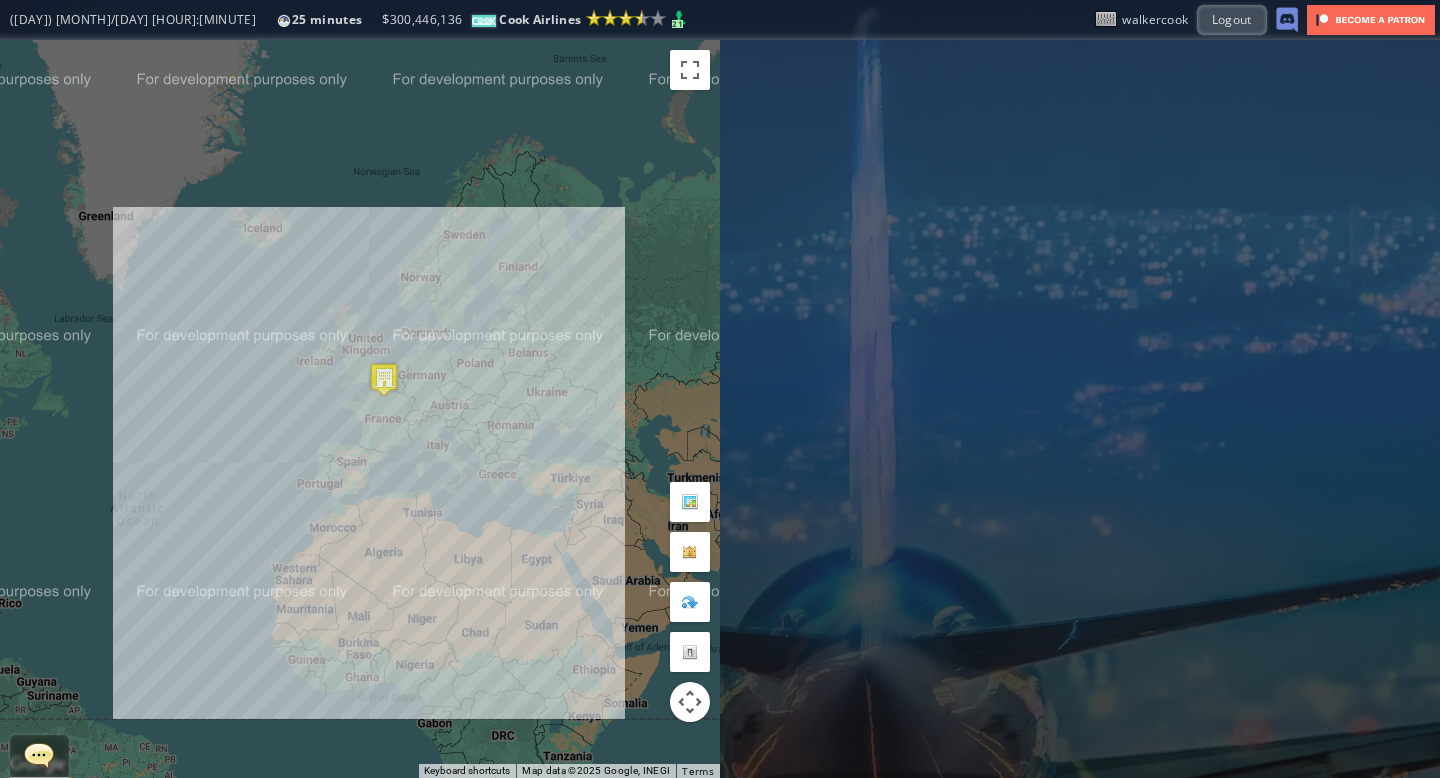 drag, startPoint x: 387, startPoint y: 237, endPoint x: 414, endPoint y: 219, distance: 32.449963 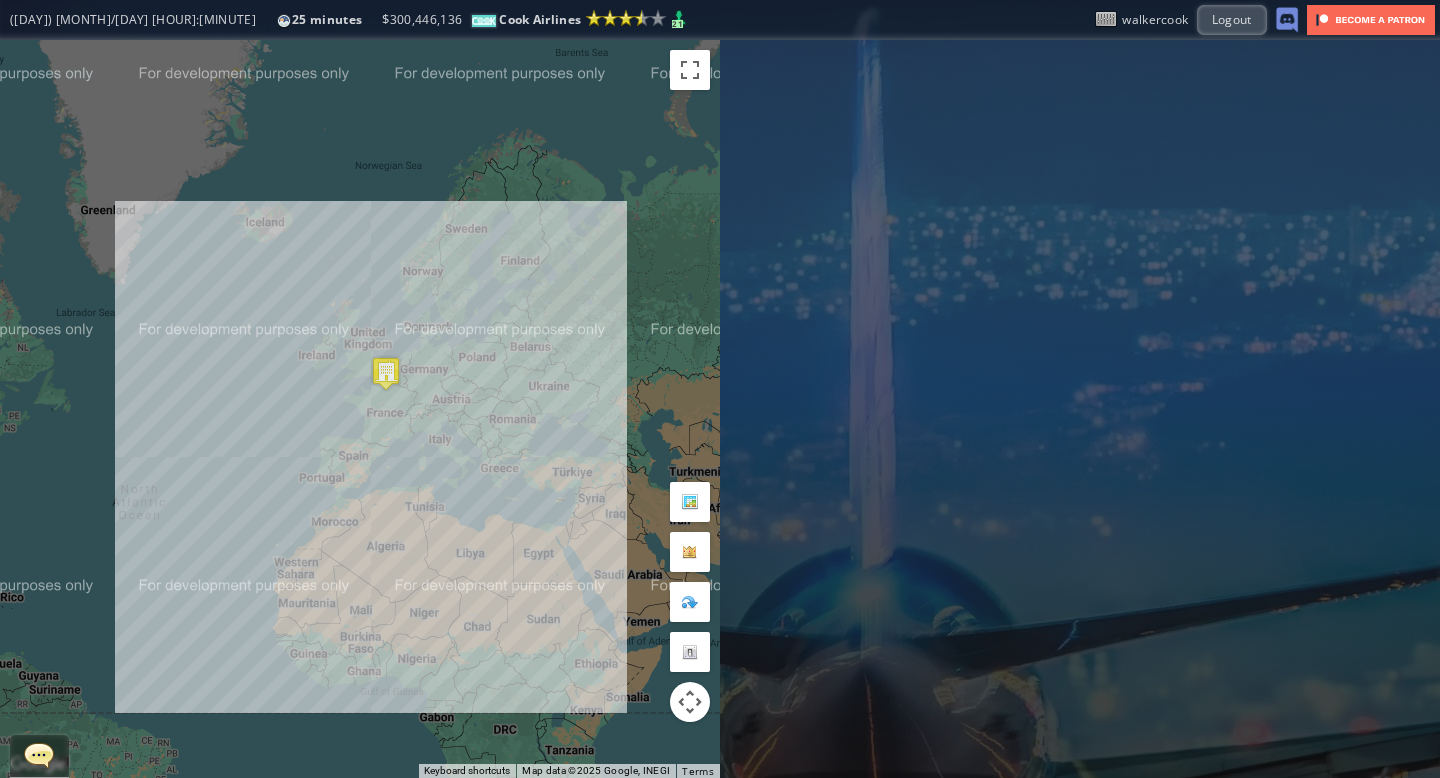 click on "To navigate, press the arrow keys." at bounding box center [360, 409] 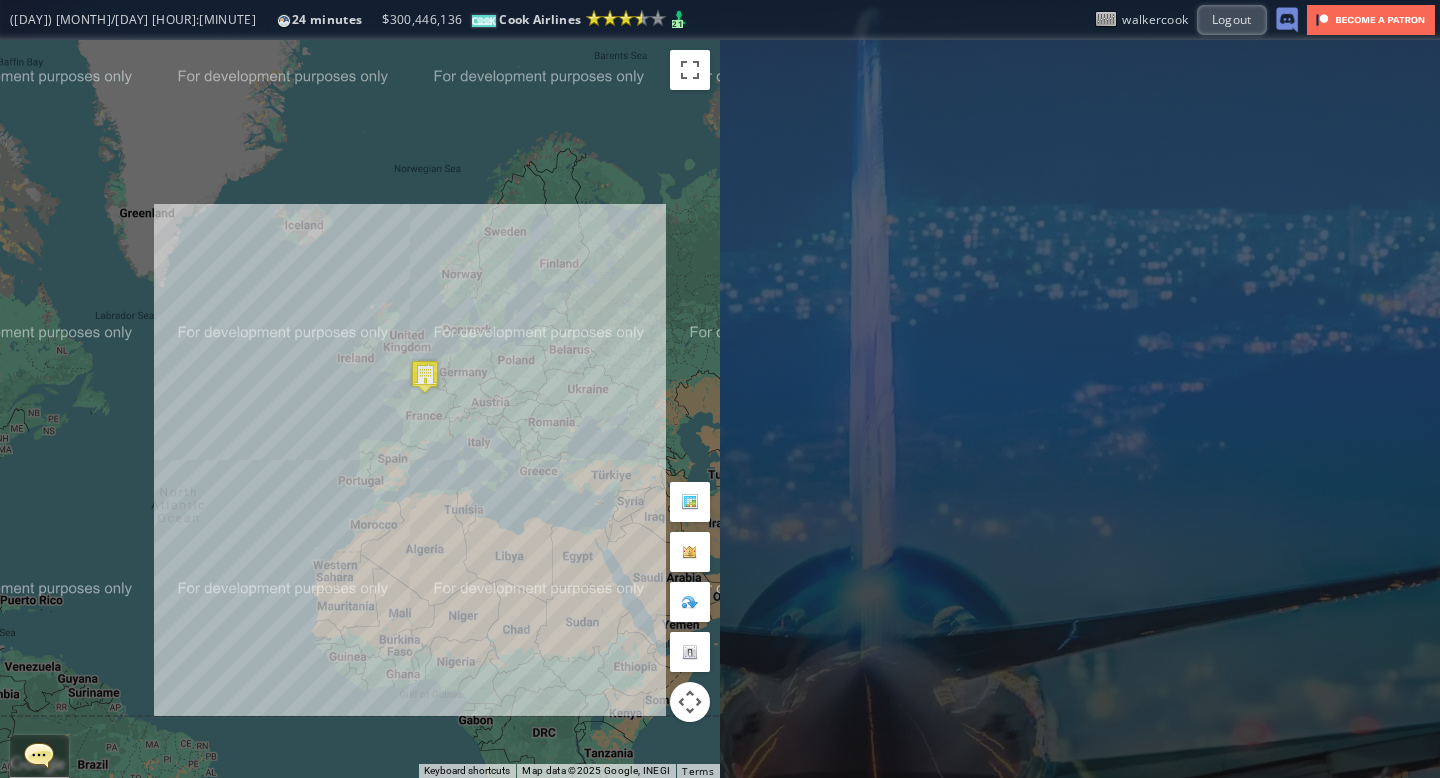 drag, startPoint x: 205, startPoint y: 431, endPoint x: 245, endPoint y: 430, distance: 40.012497 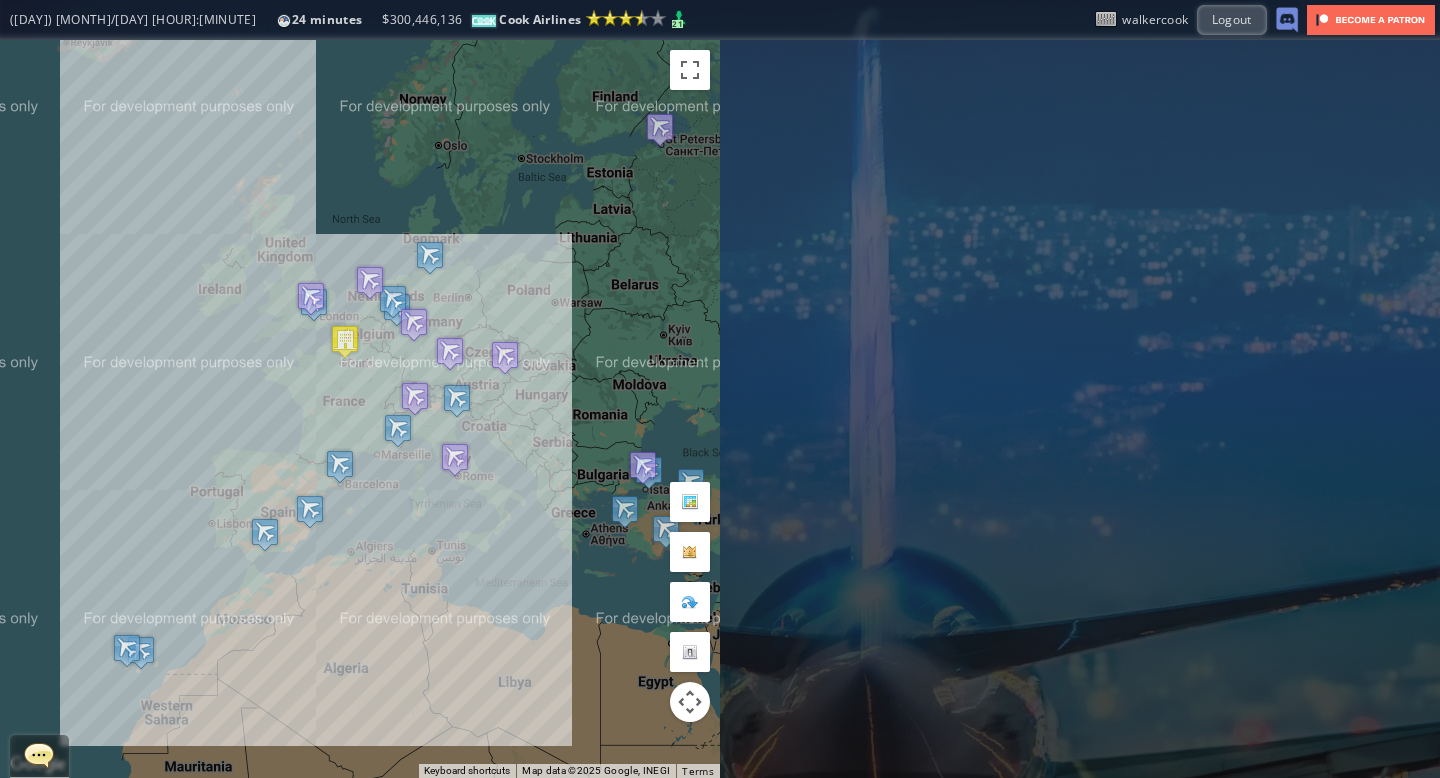 drag, startPoint x: 362, startPoint y: 384, endPoint x: 106, endPoint y: 388, distance: 256.03125 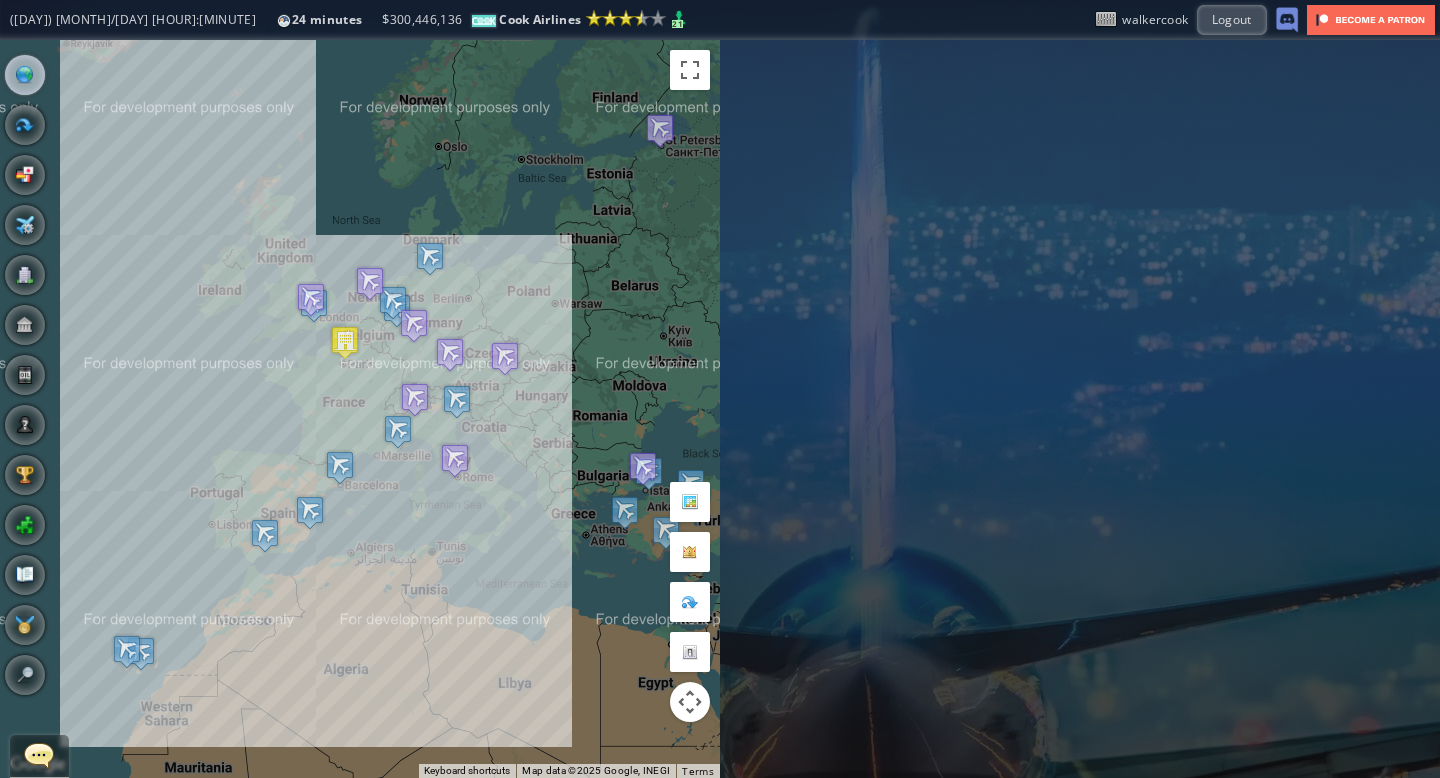 click at bounding box center [39, 755] 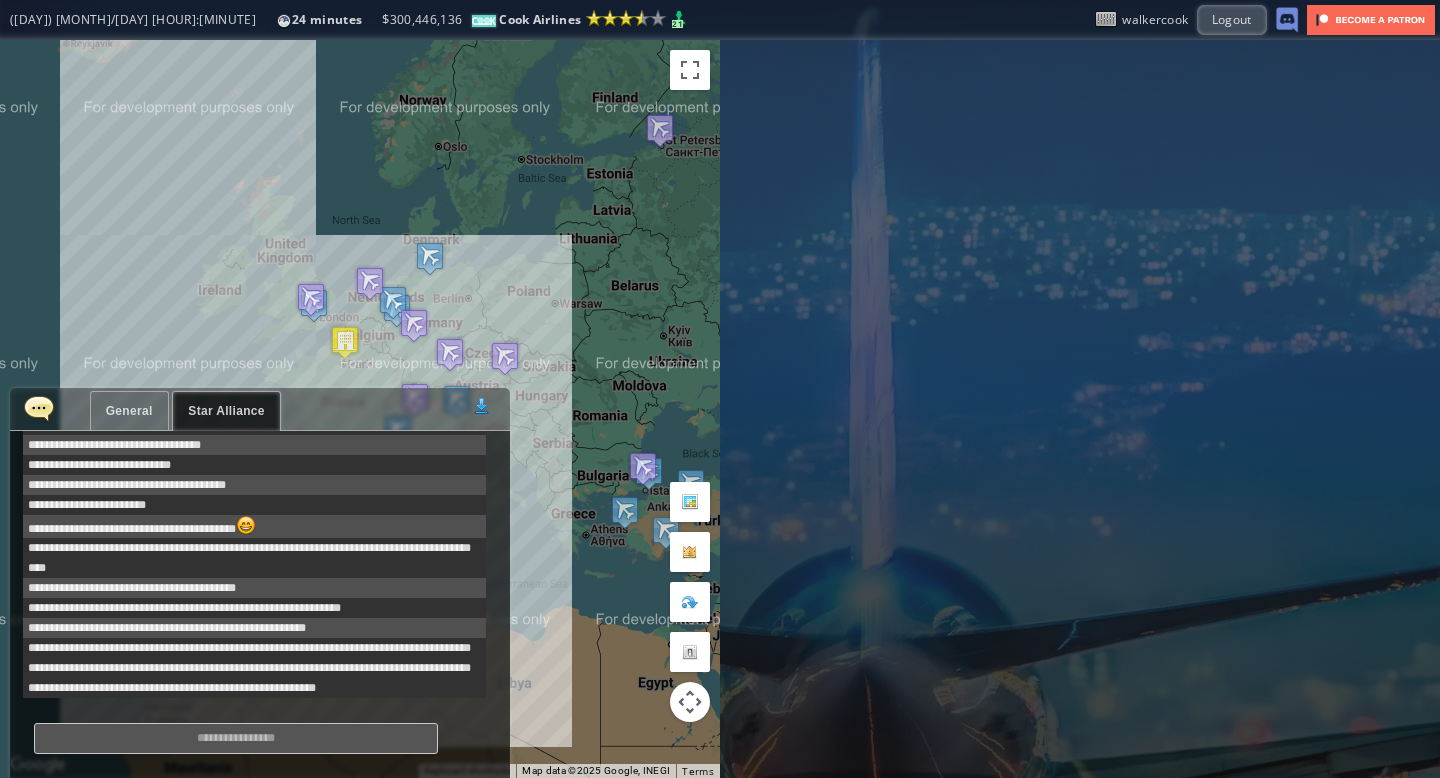 scroll, scrollTop: 304, scrollLeft: 0, axis: vertical 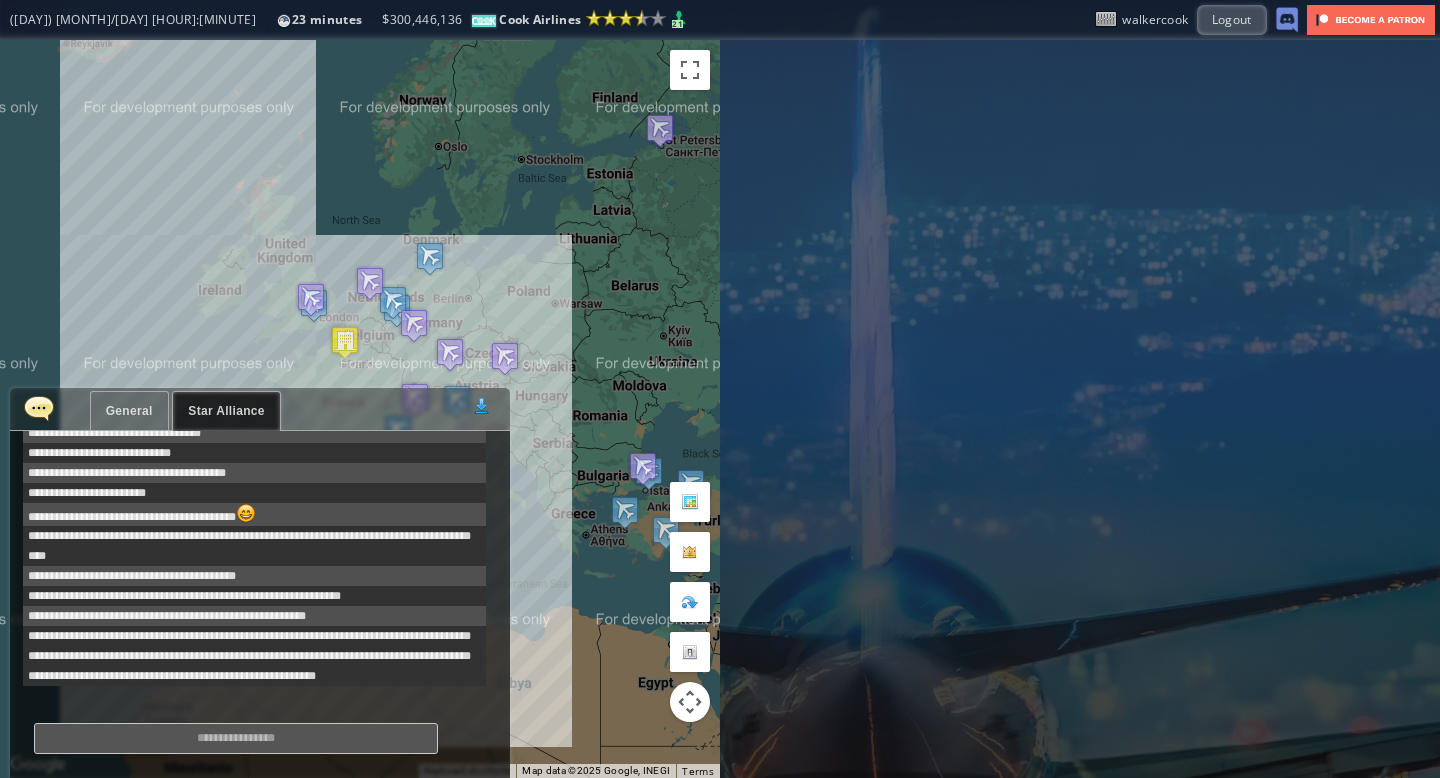 click at bounding box center (39, 408) 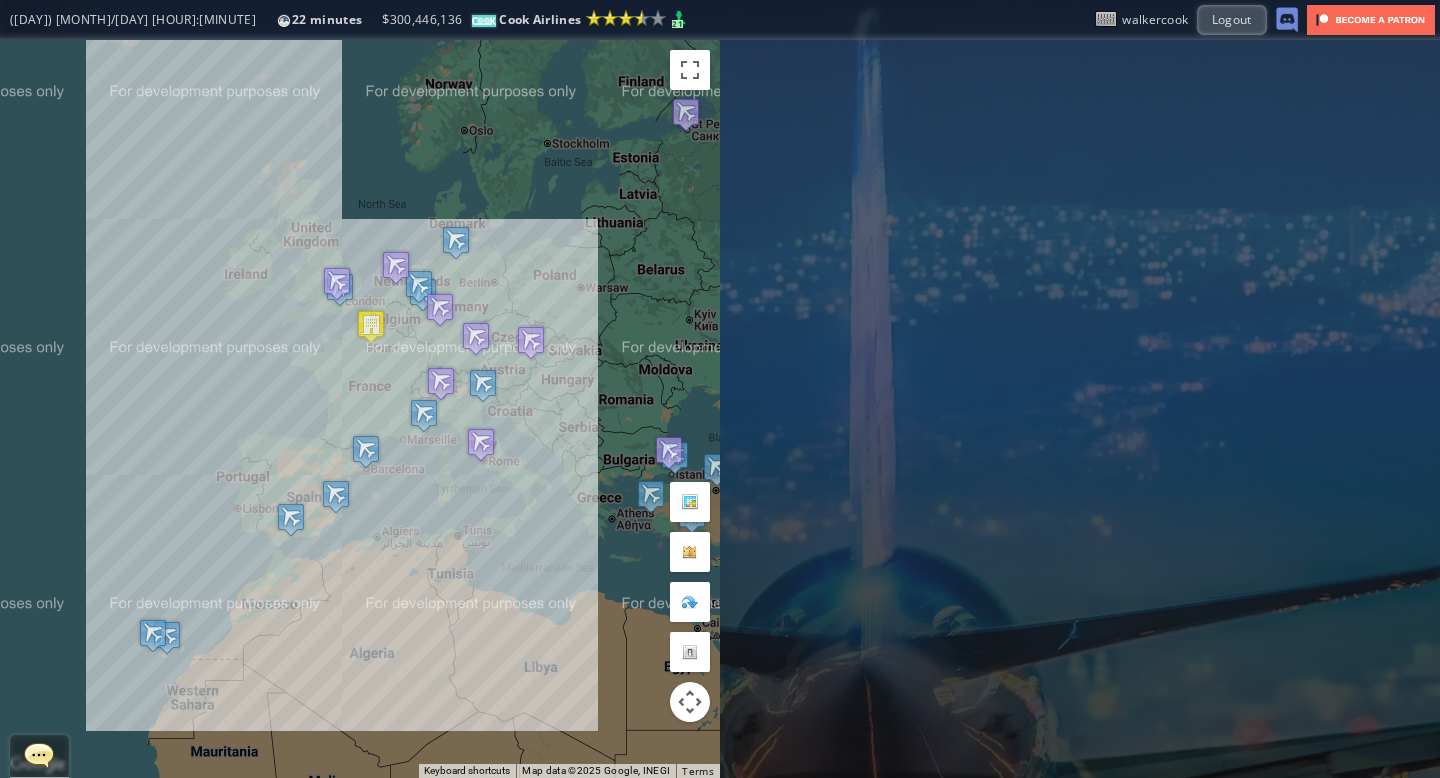 drag, startPoint x: 190, startPoint y: 378, endPoint x: 216, endPoint y: 365, distance: 29.068884 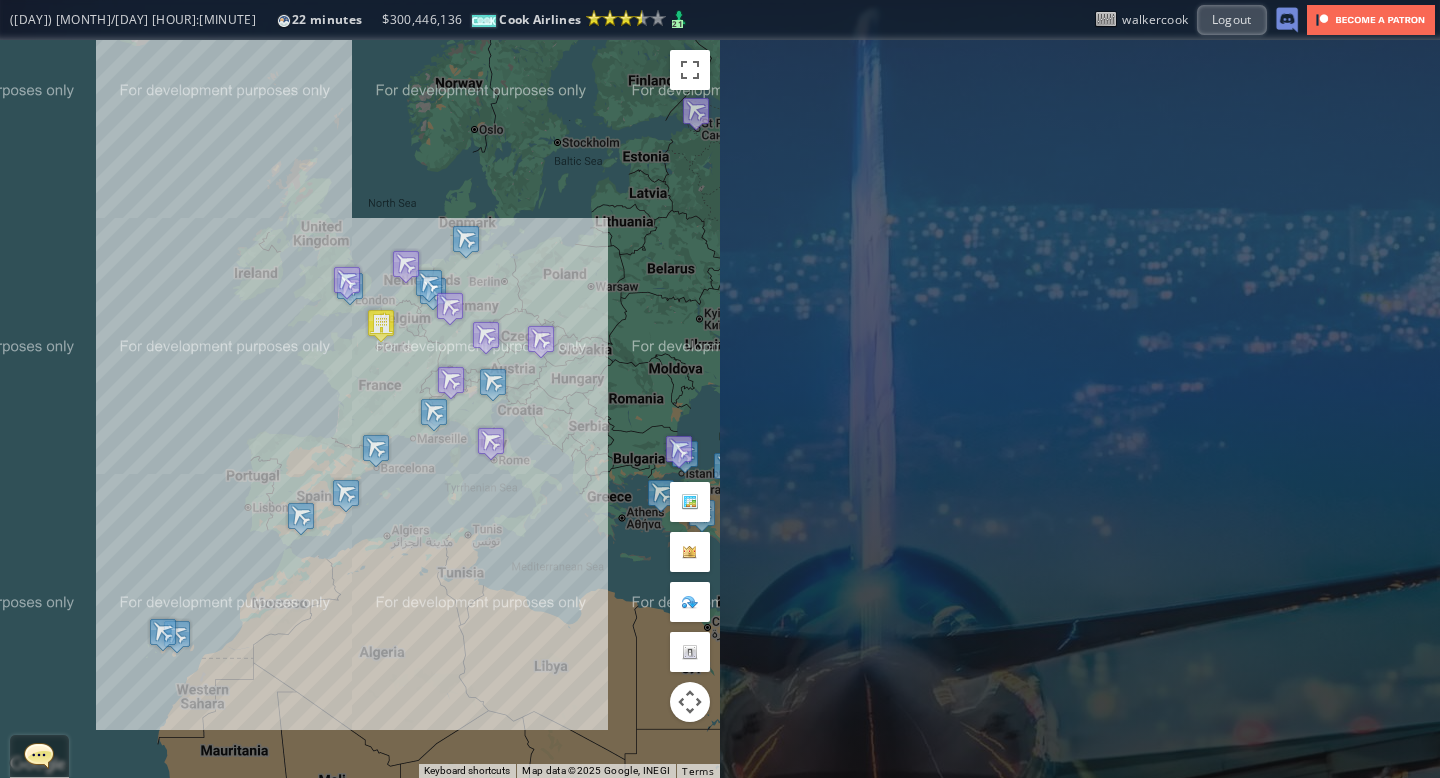 click on "To navigate, press the arrow keys." at bounding box center (360, 409) 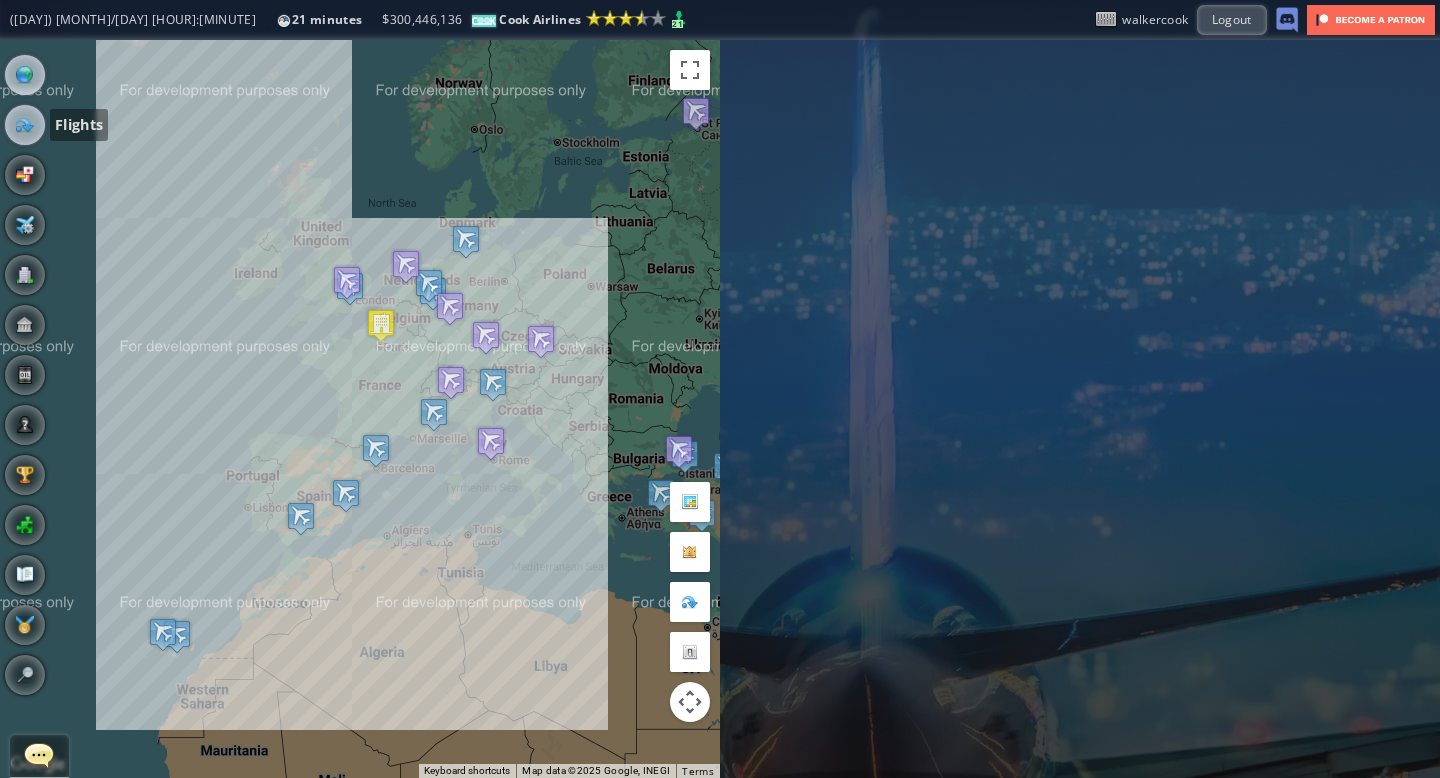 click at bounding box center [25, 125] 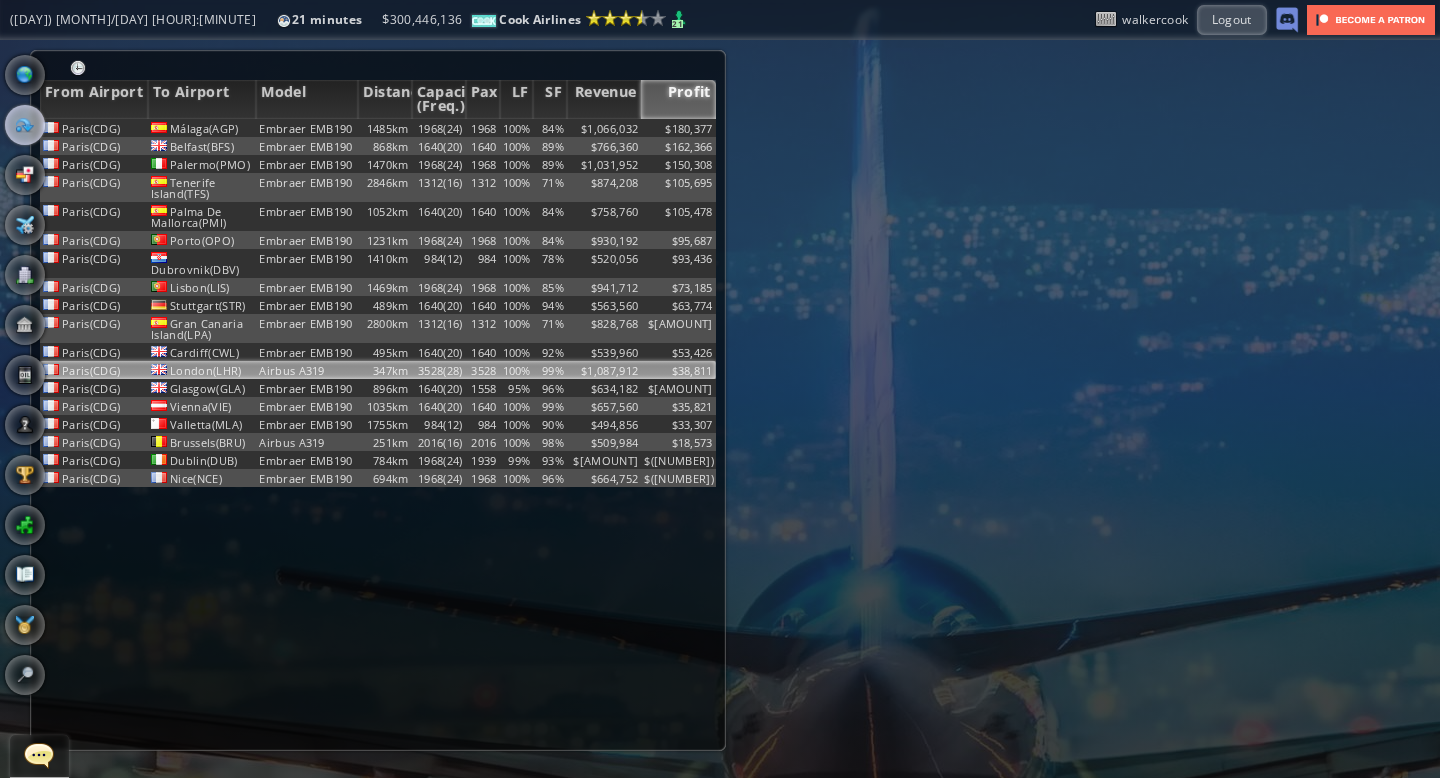 click on "3528(28)" at bounding box center (439, 128) 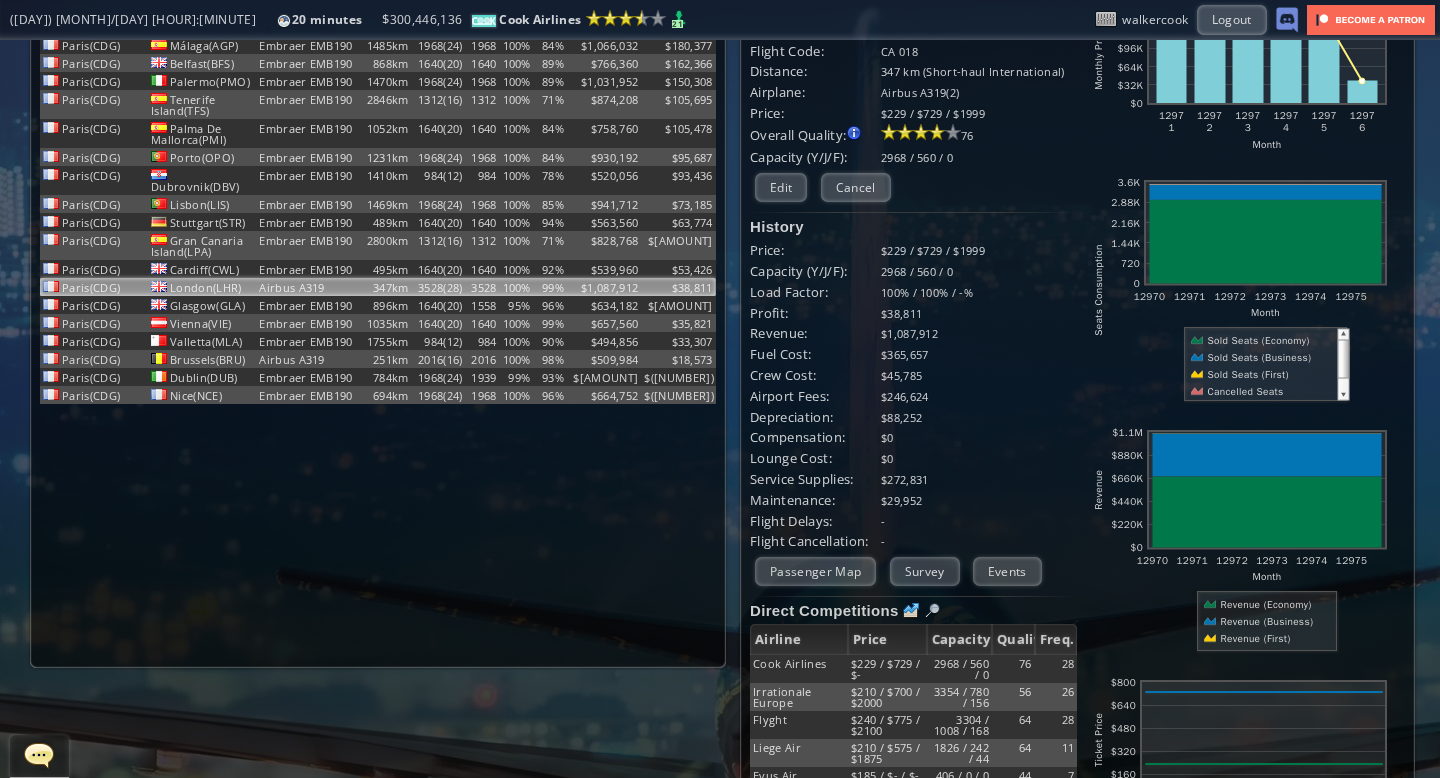 scroll, scrollTop: 0, scrollLeft: 0, axis: both 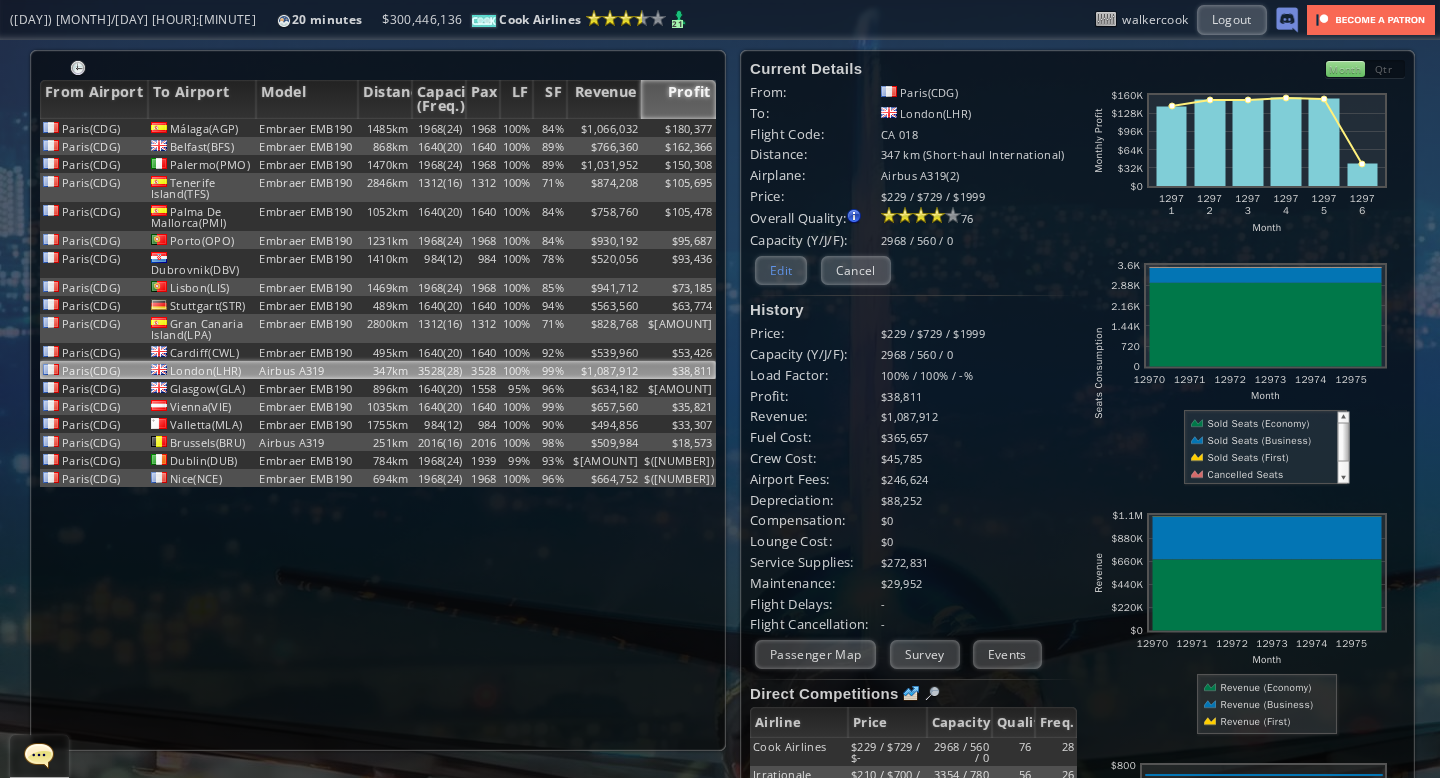 click on "Edit" at bounding box center (781, 270) 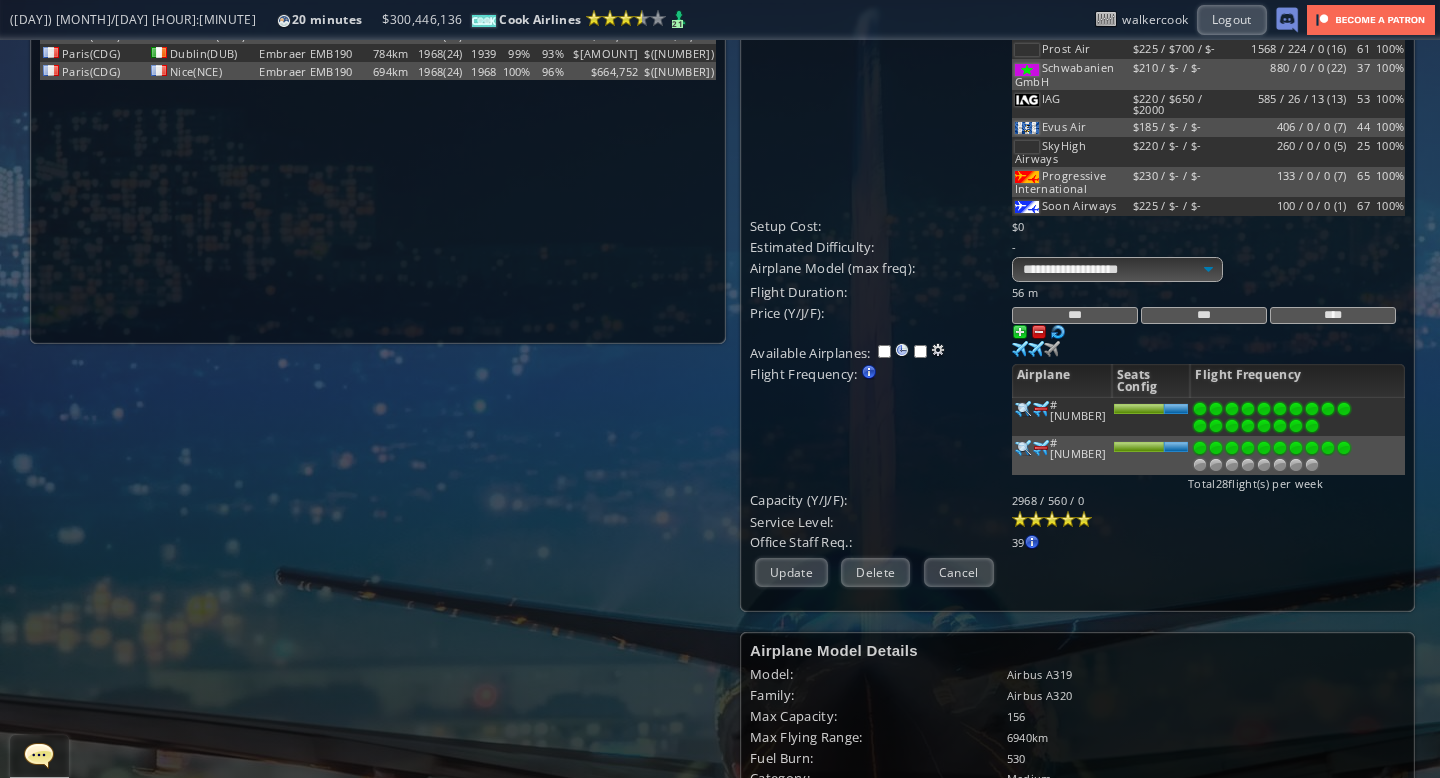 scroll, scrollTop: 409, scrollLeft: 0, axis: vertical 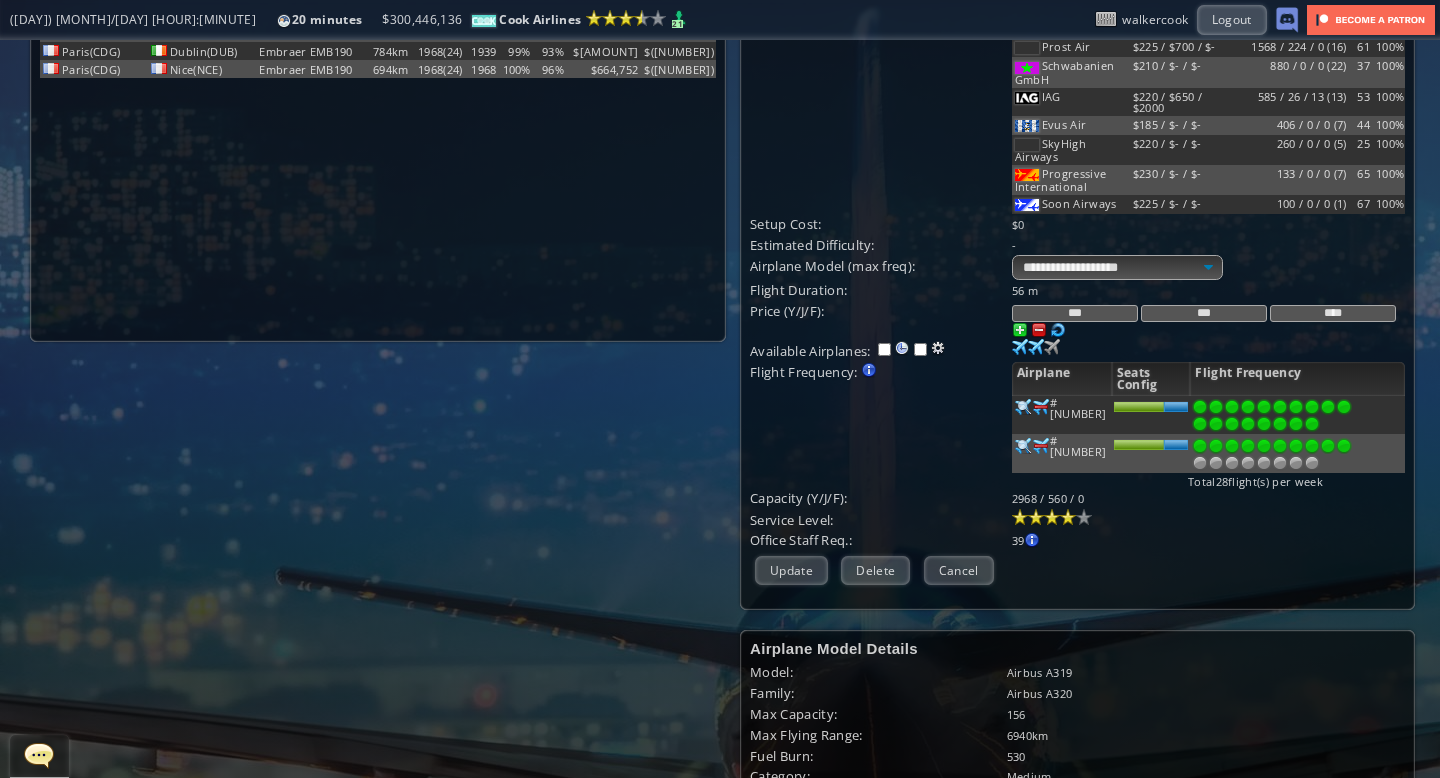 click at bounding box center (1068, 517) 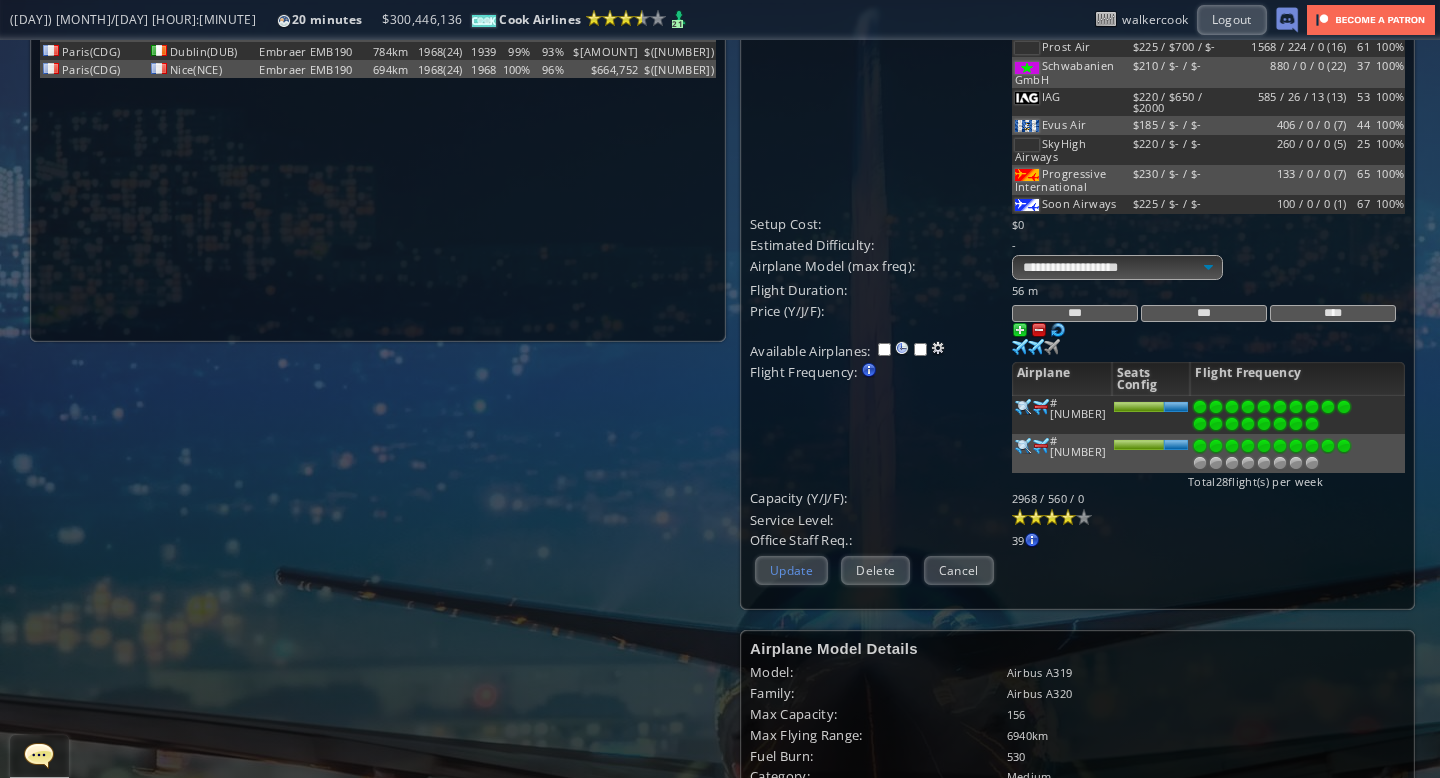 click on "Update" at bounding box center (791, 570) 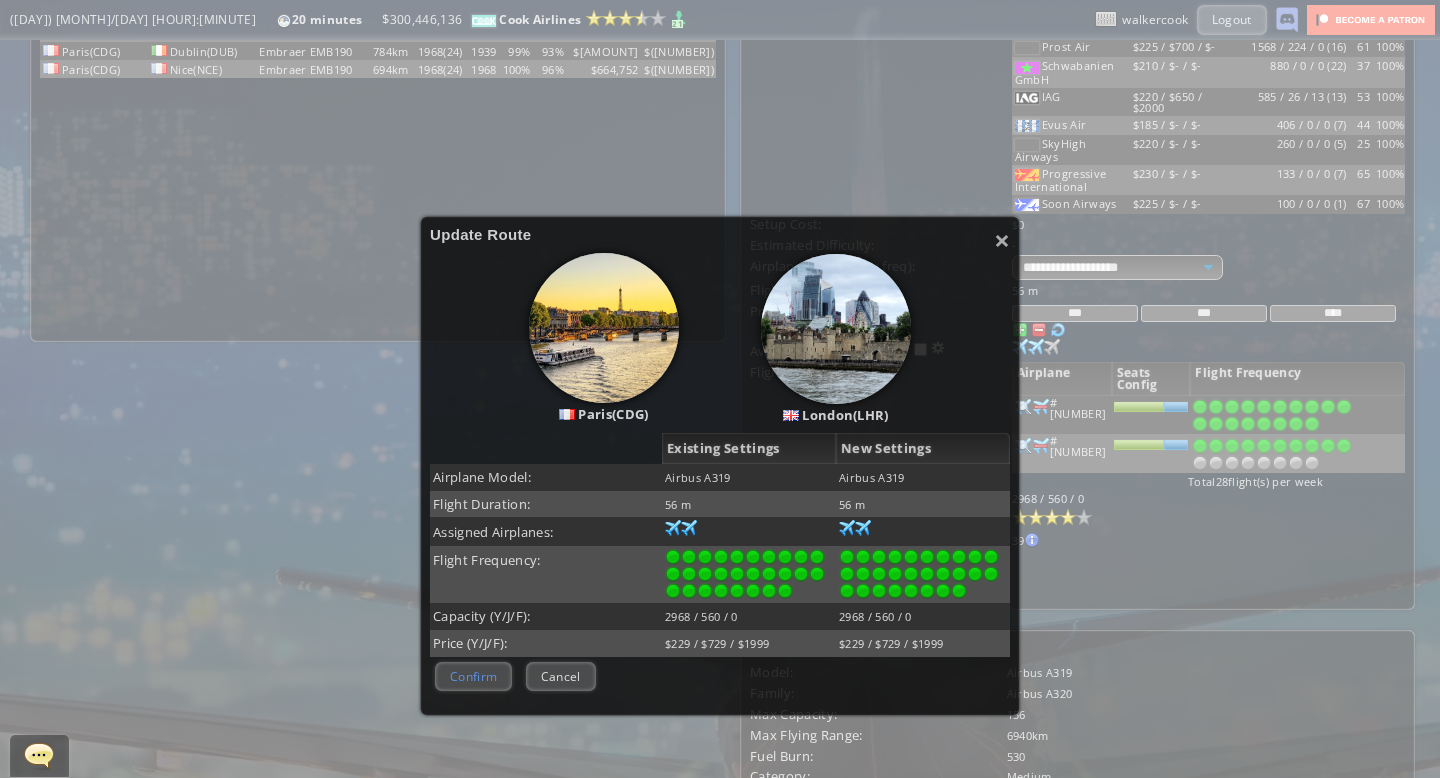 click on "Confirm" at bounding box center [473, 676] 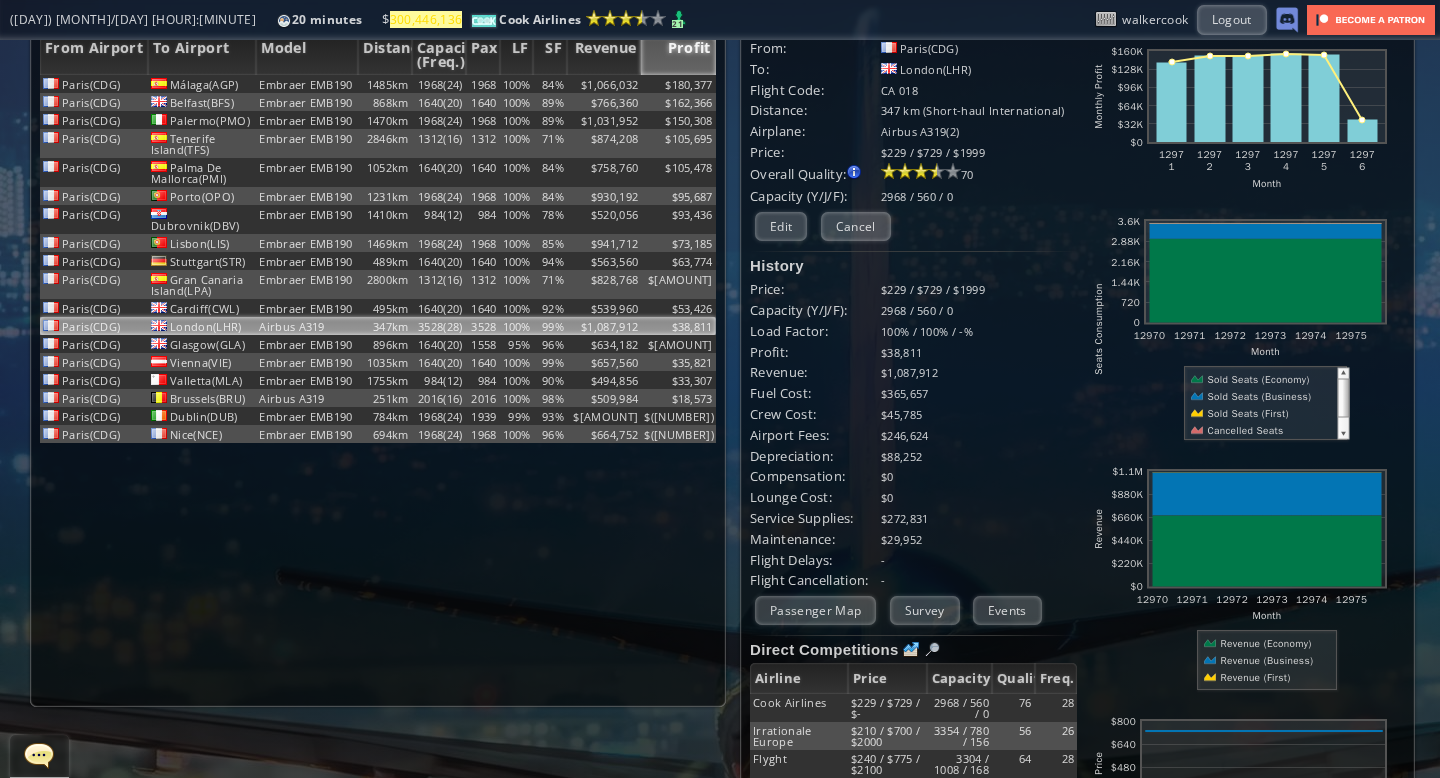scroll, scrollTop: 0, scrollLeft: 0, axis: both 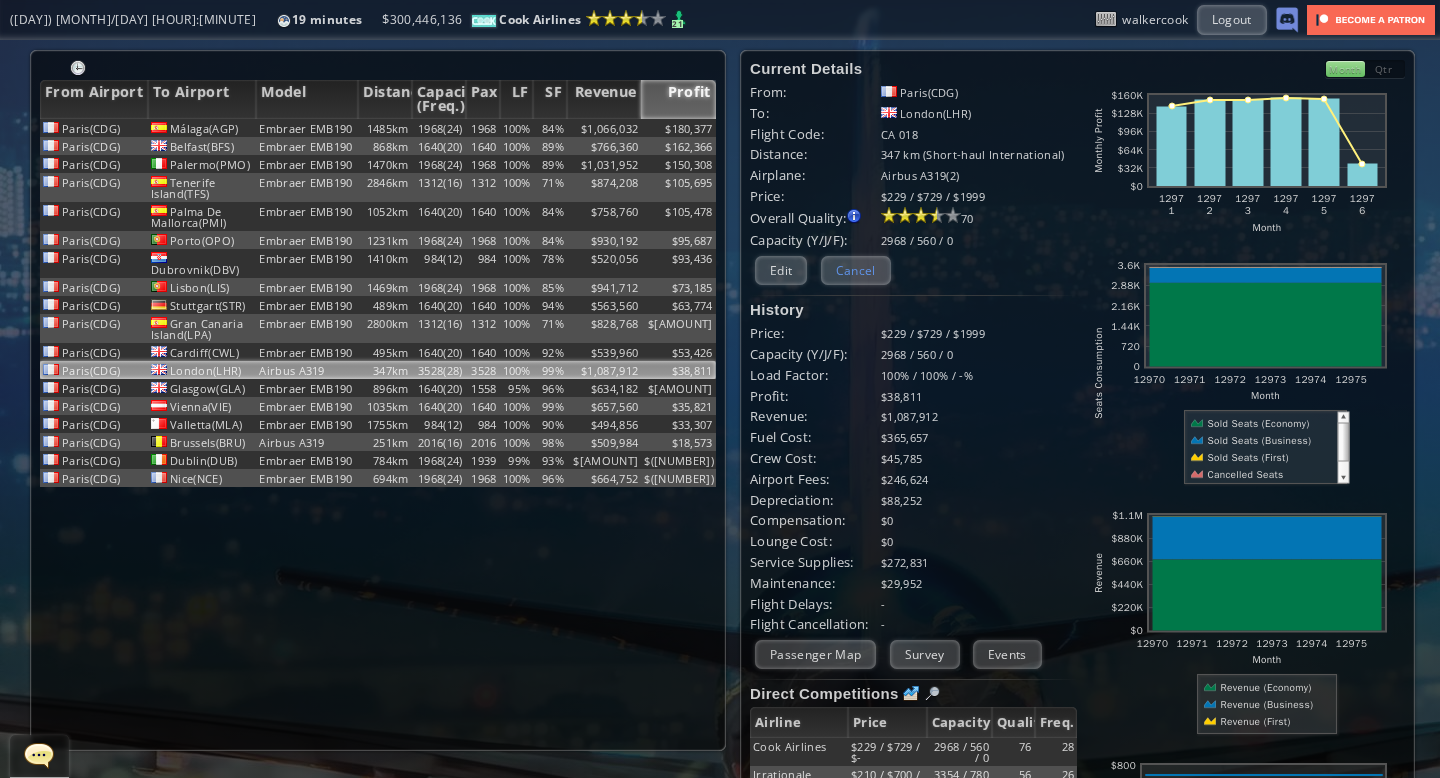 click on "Cancel" at bounding box center (856, 270) 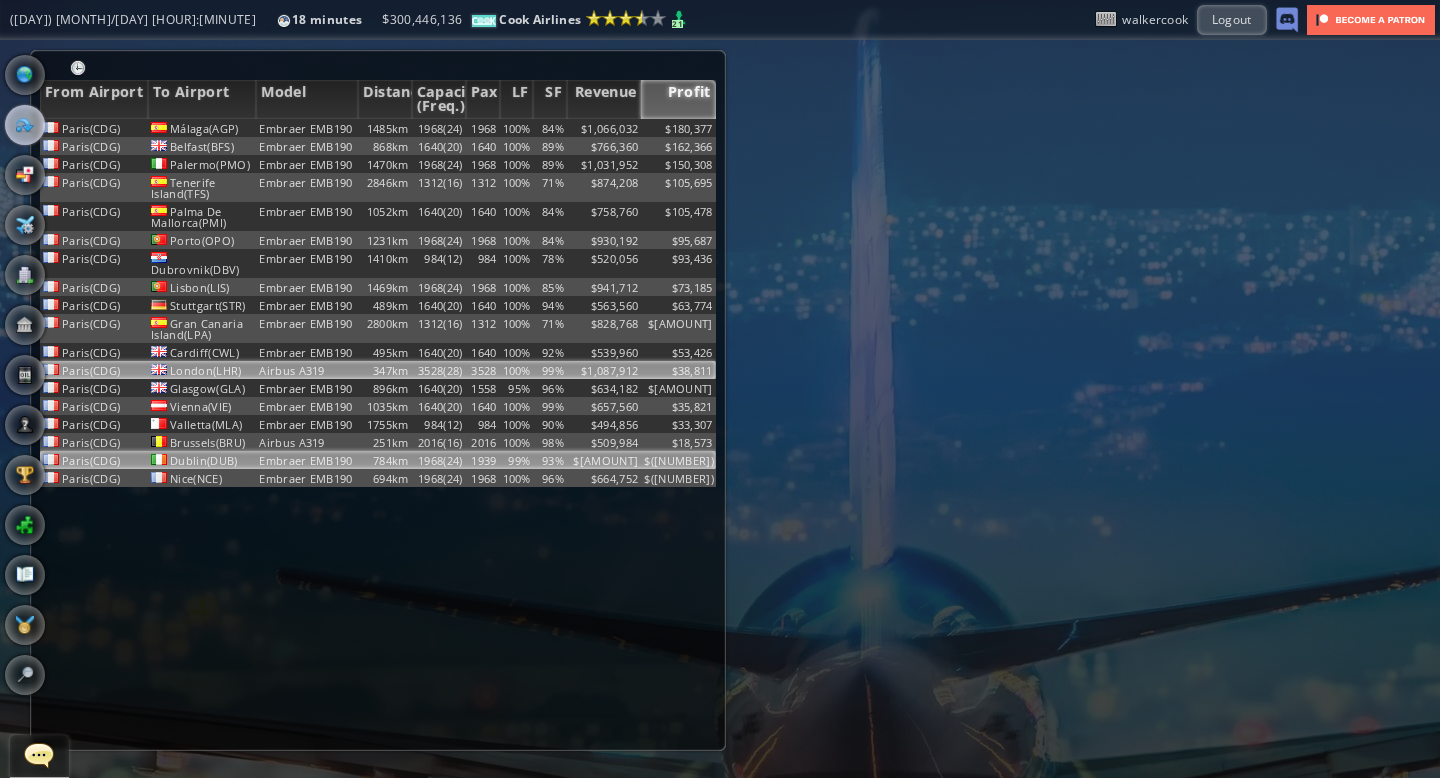 click on "1939" at bounding box center (483, 128) 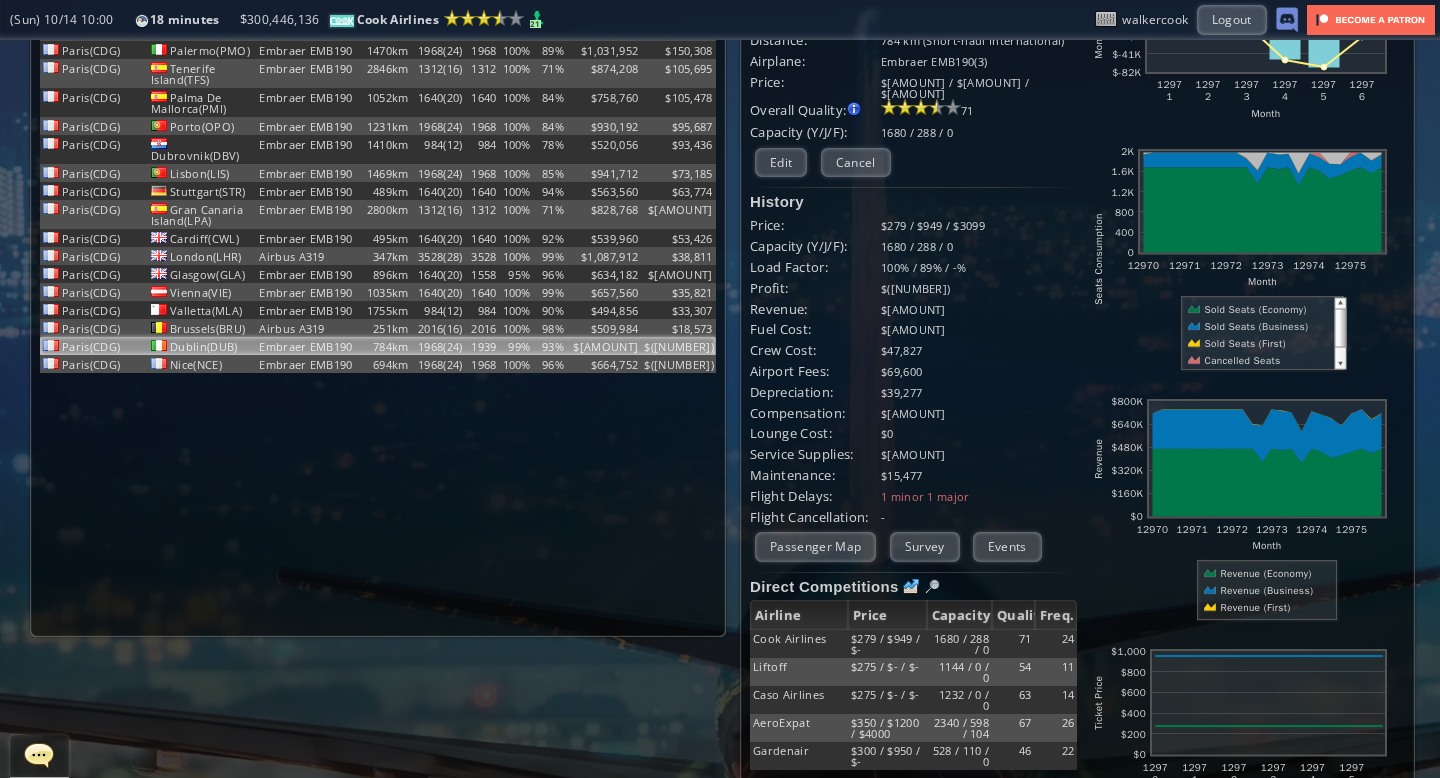 scroll, scrollTop: 0, scrollLeft: 0, axis: both 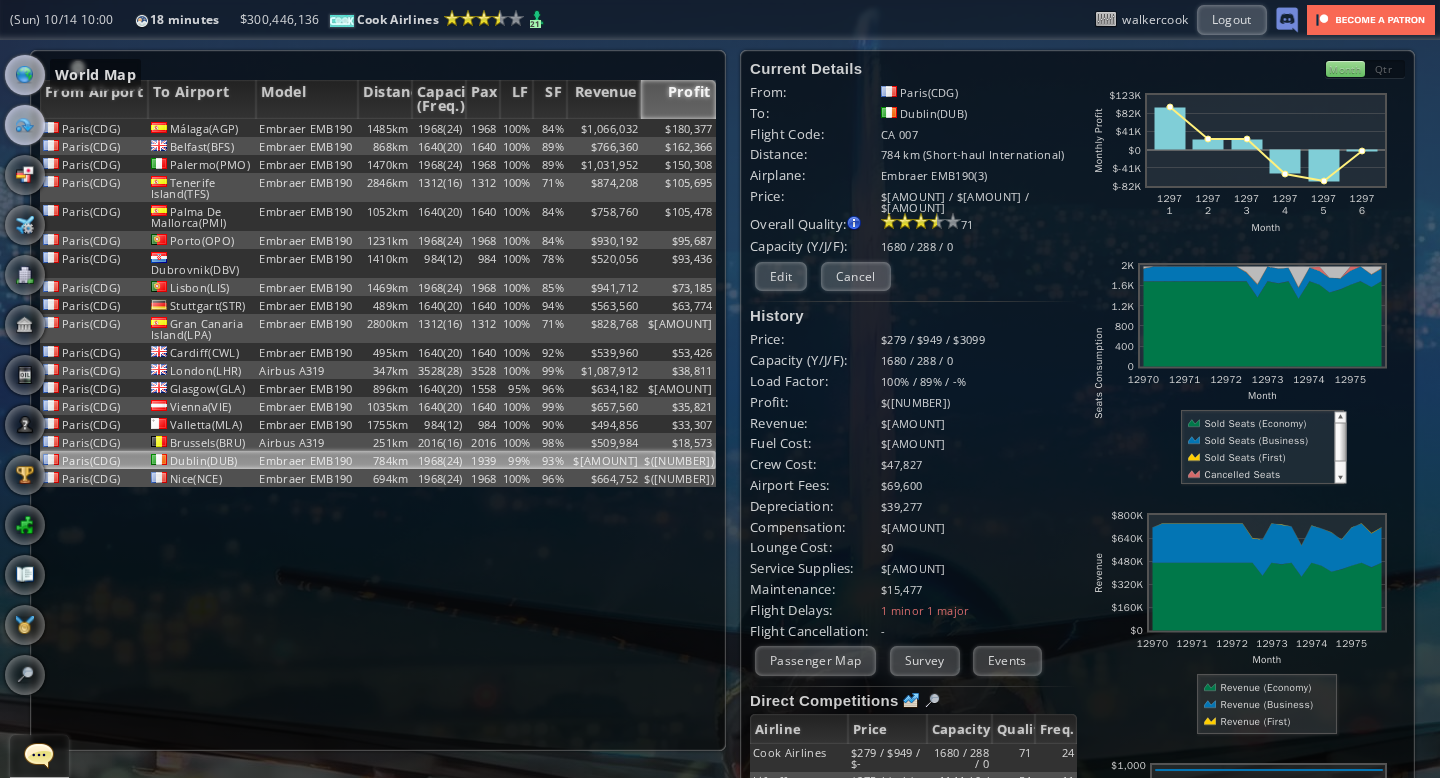 click at bounding box center (25, 75) 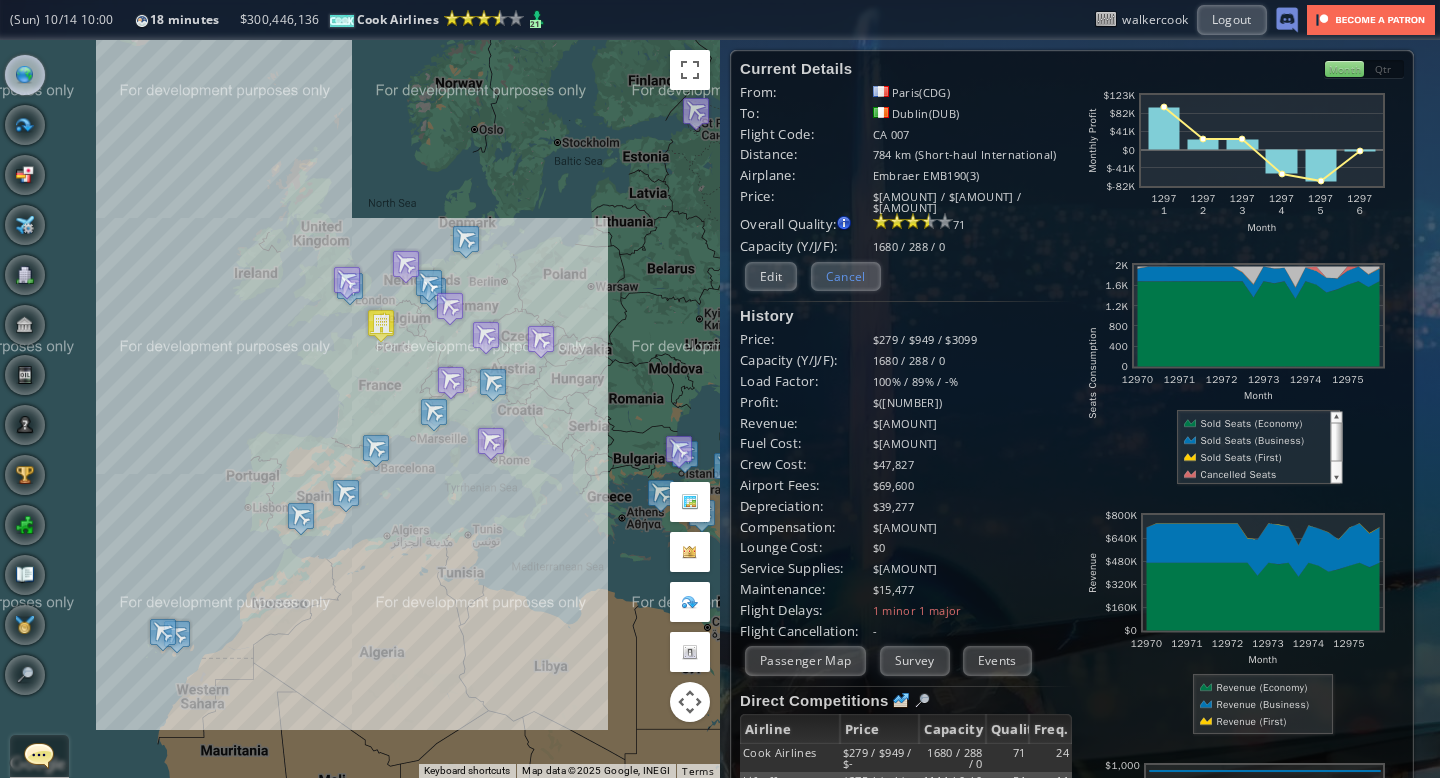 click on "Cancel" at bounding box center (846, 276) 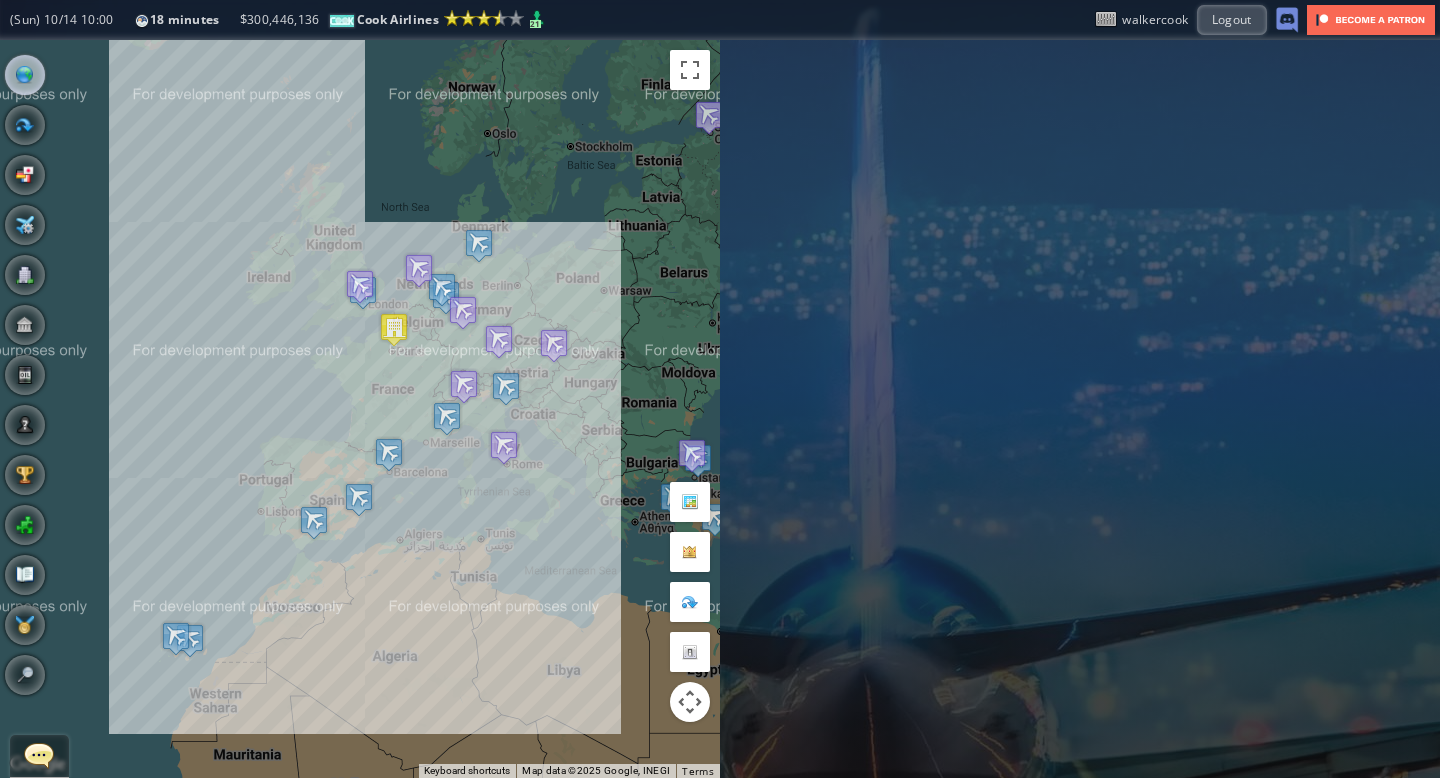 drag, startPoint x: 426, startPoint y: 218, endPoint x: 441, endPoint y: 222, distance: 15.524175 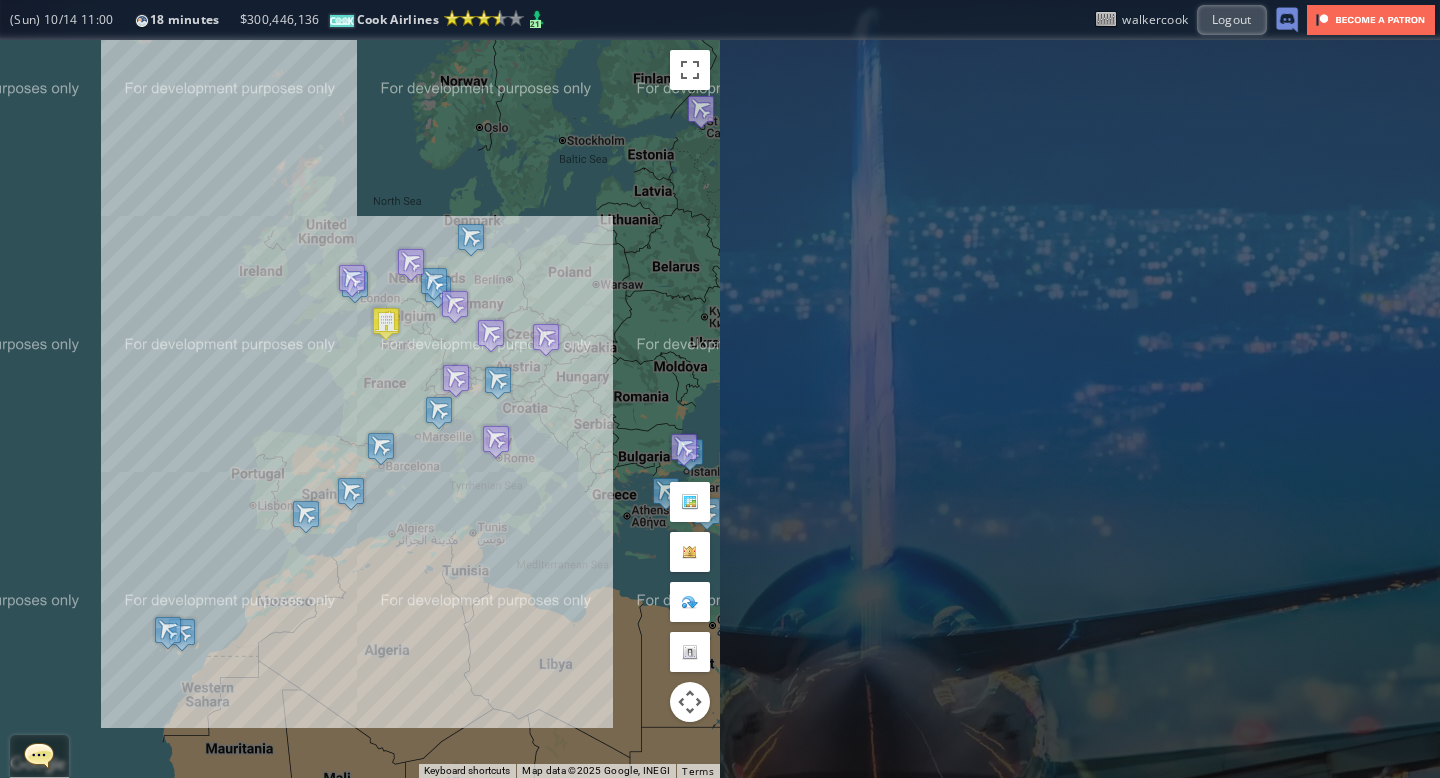click on "To navigate, press the arrow keys." at bounding box center [360, 409] 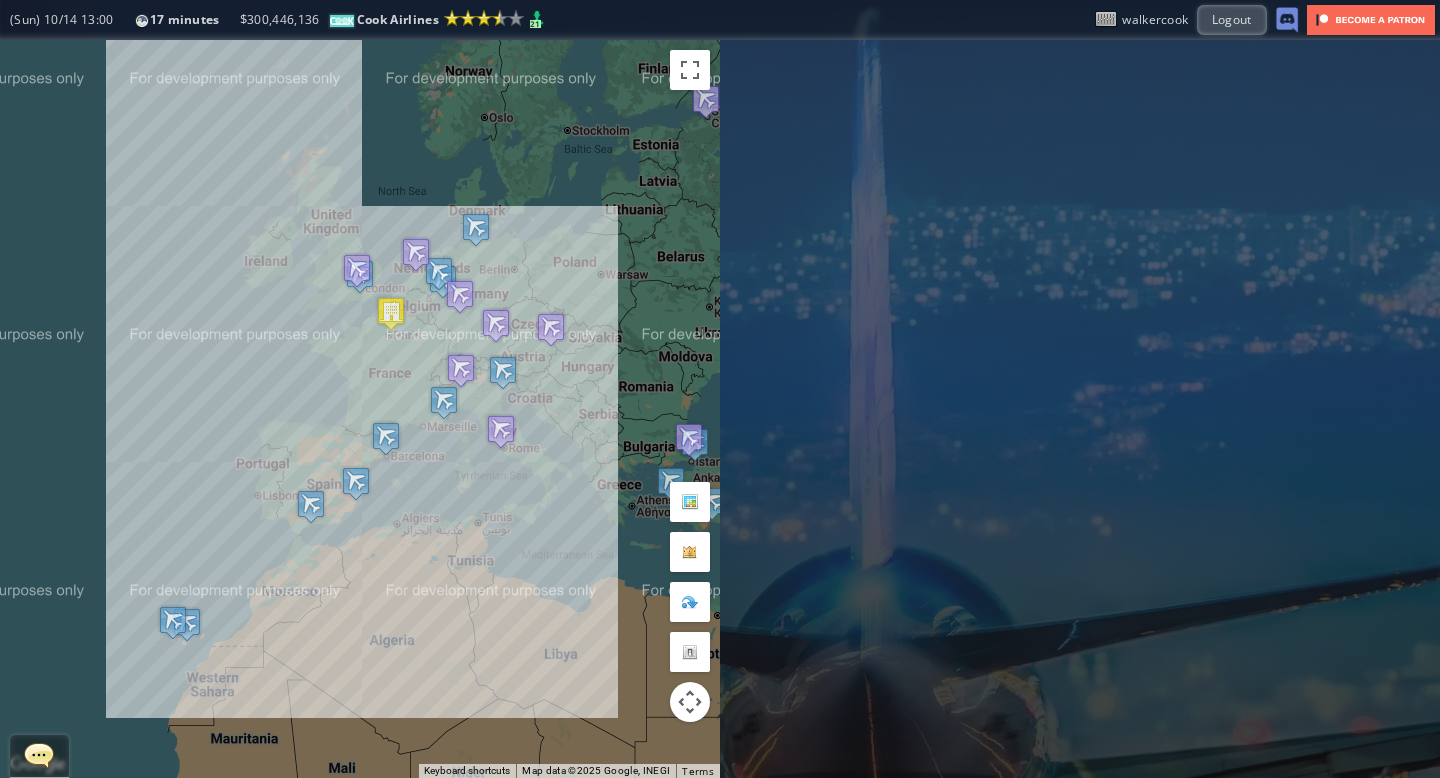 drag, startPoint x: 170, startPoint y: 232, endPoint x: 172, endPoint y: 220, distance: 12.165525 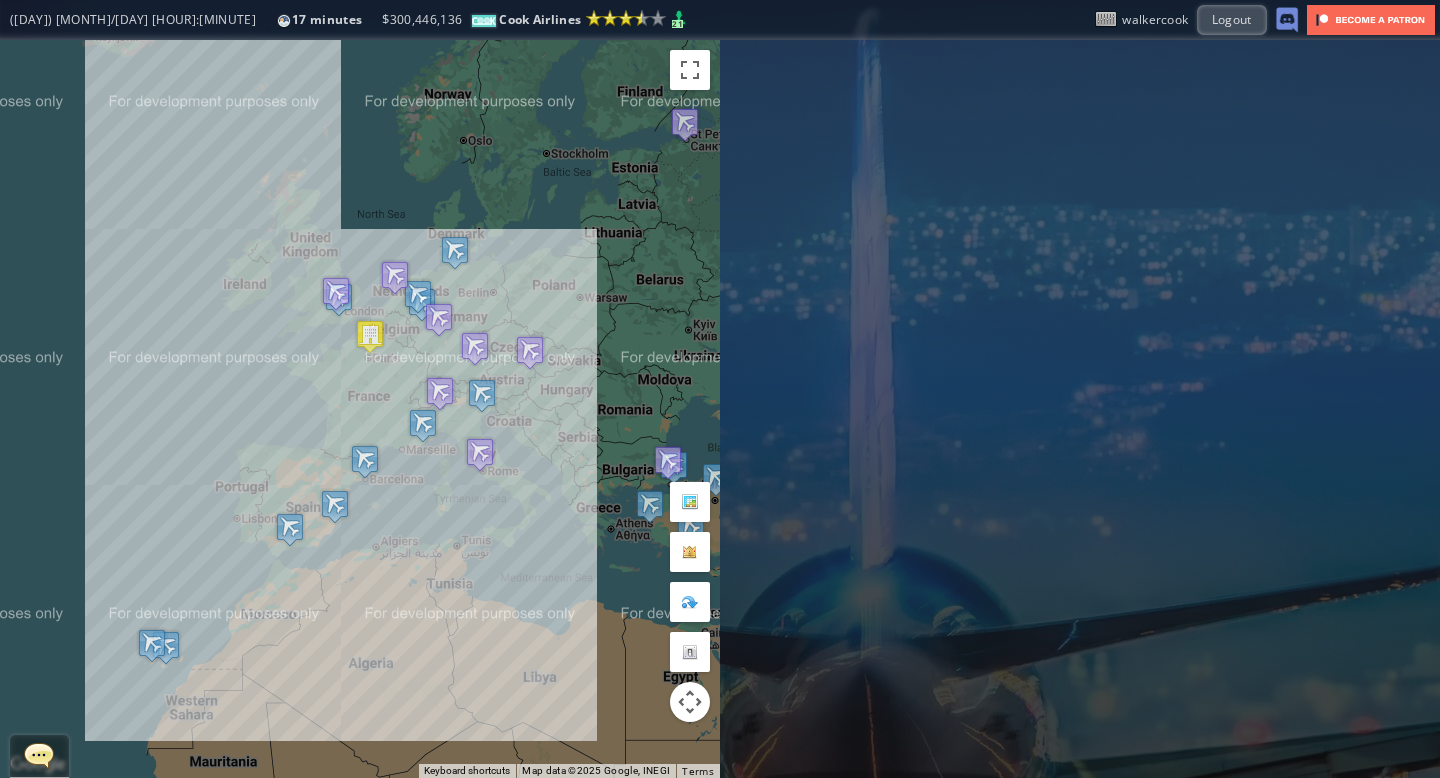 drag, startPoint x: 166, startPoint y: 225, endPoint x: 147, endPoint y: 244, distance: 26.870058 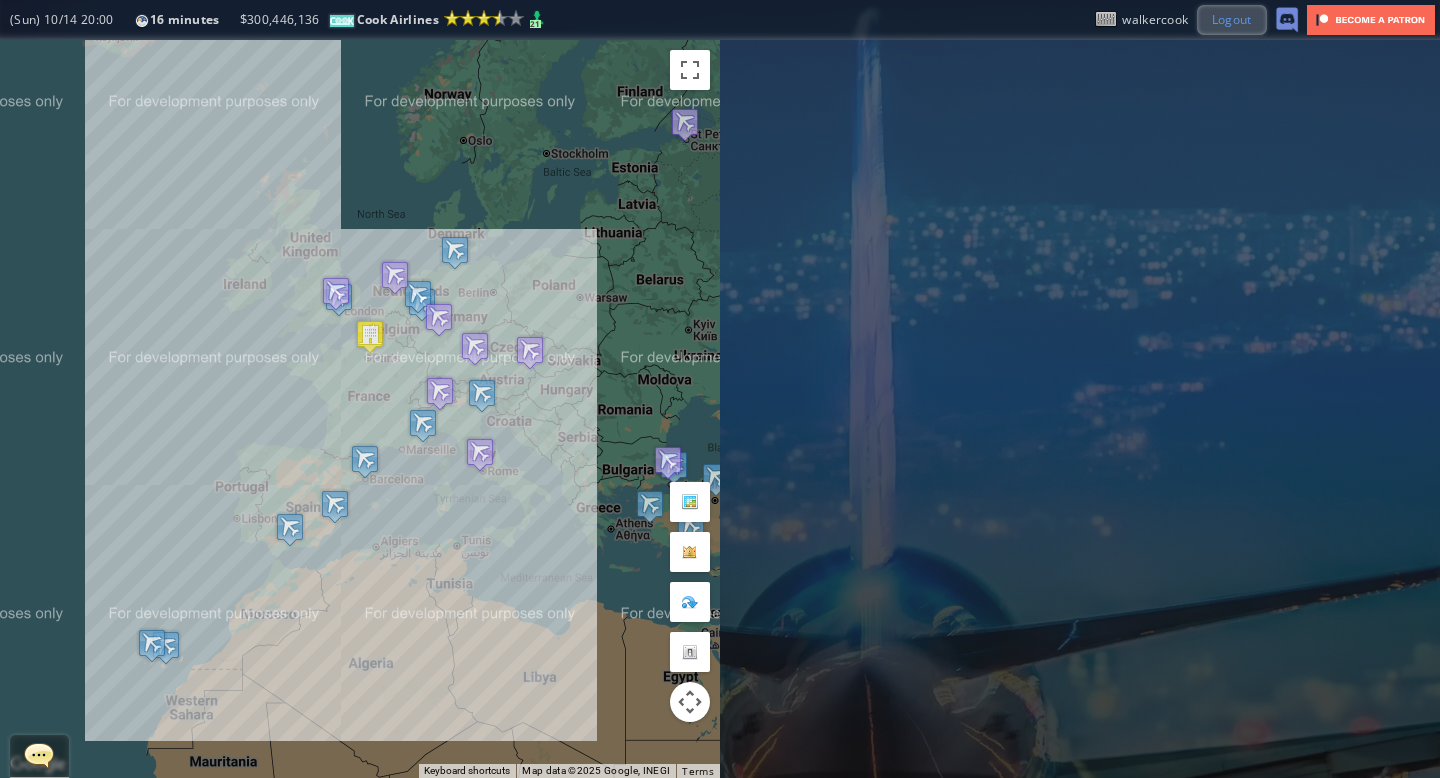 click on "Logout" at bounding box center (1232, 19) 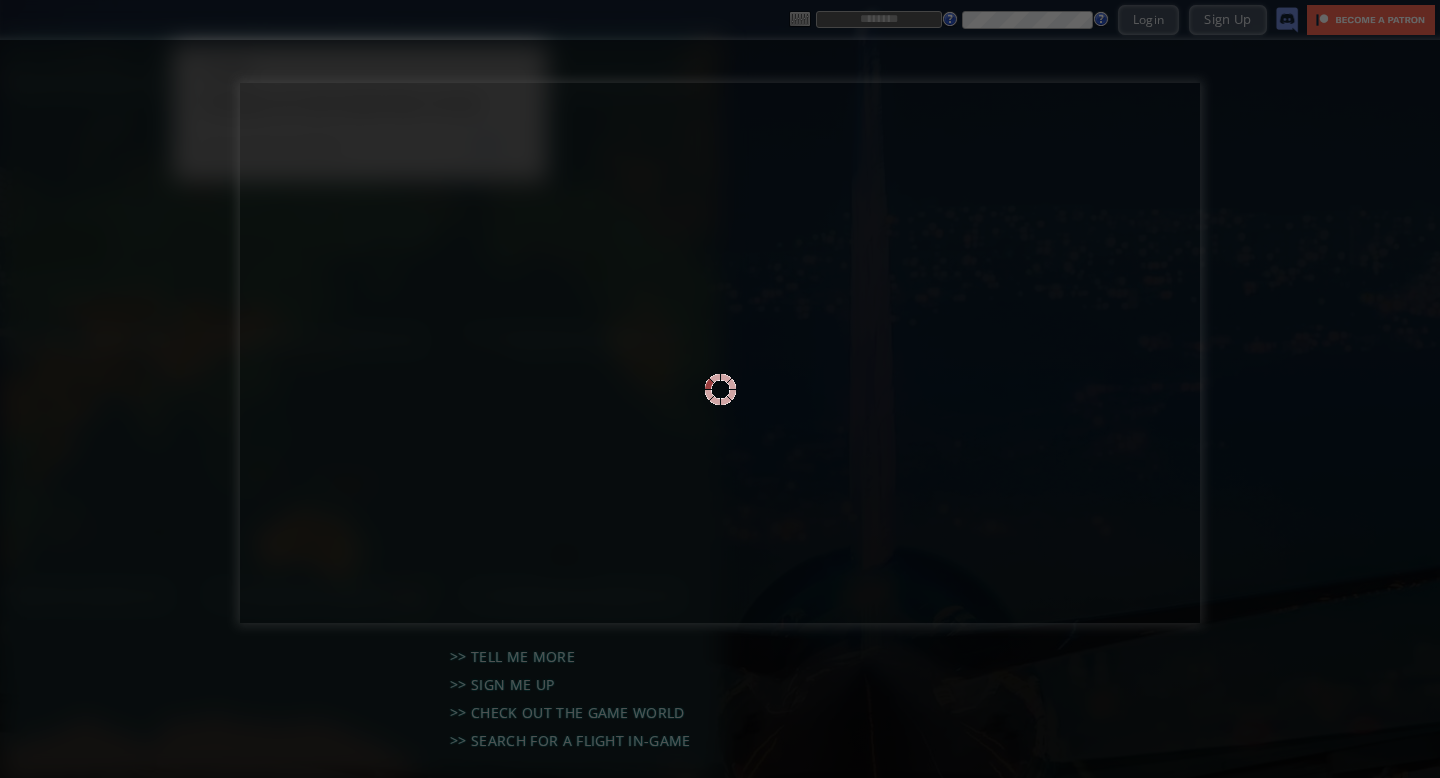 scroll, scrollTop: 0, scrollLeft: 0, axis: both 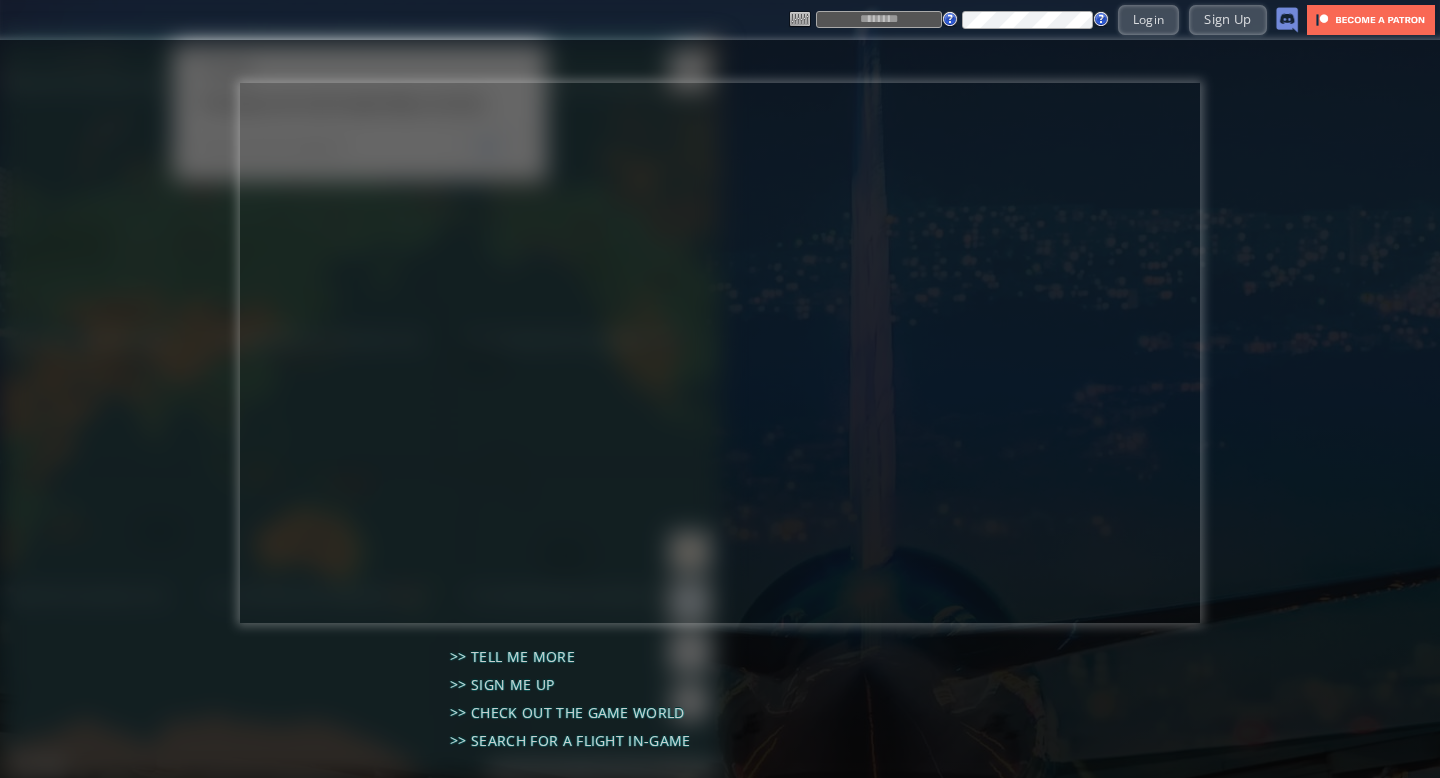 click at bounding box center [879, 19] 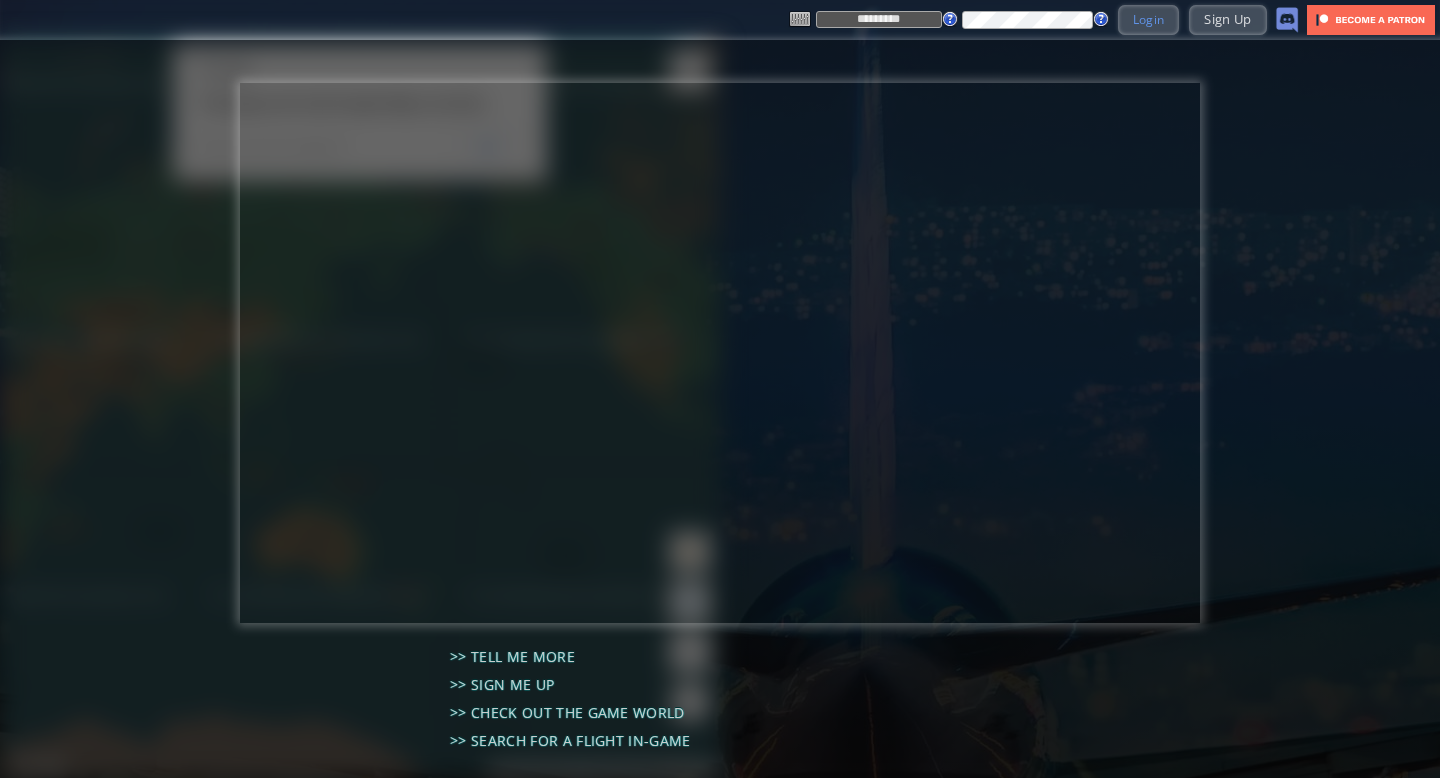 click on "Login" at bounding box center [1149, 19] 